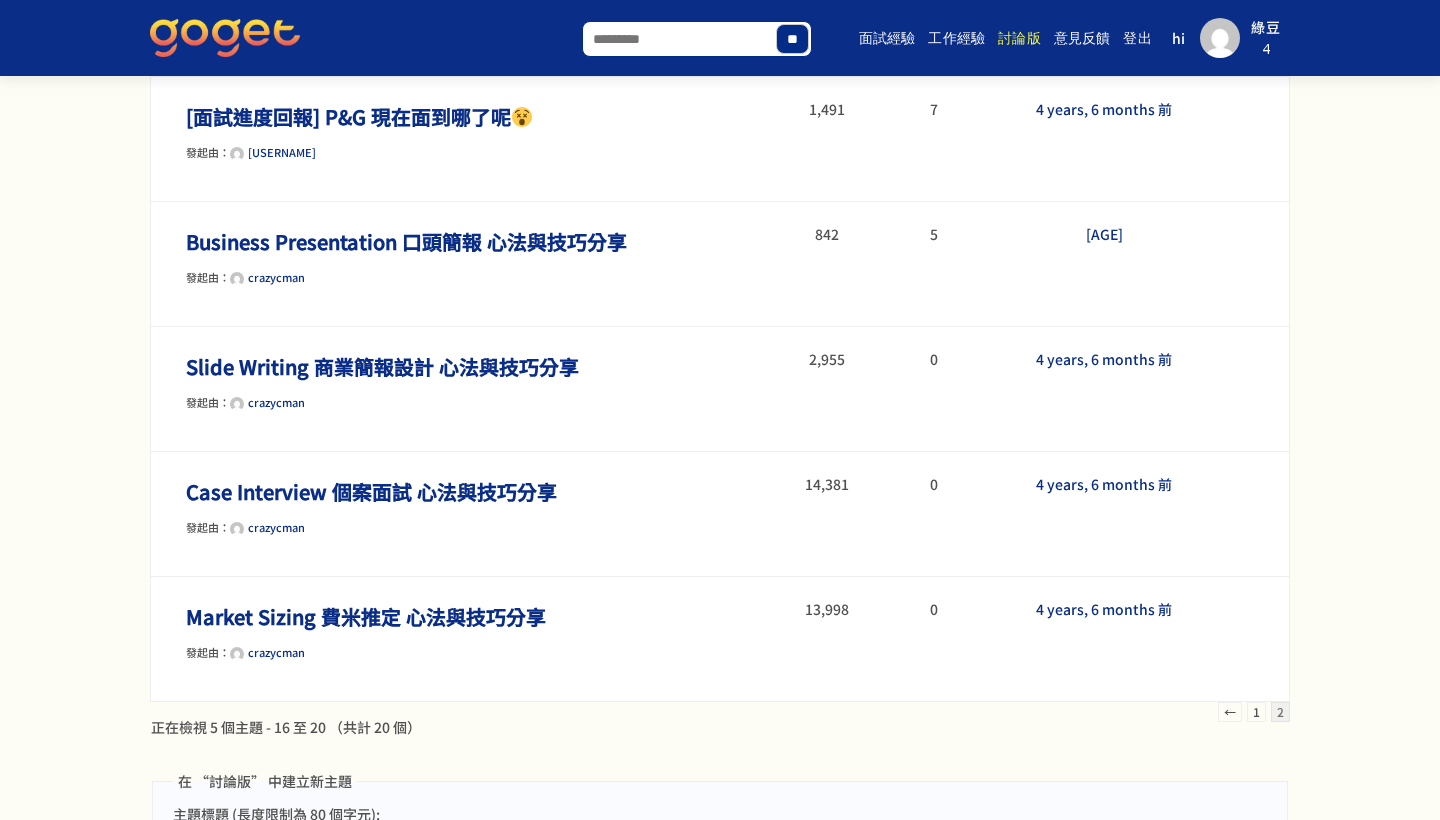 scroll, scrollTop: 236, scrollLeft: 0, axis: vertical 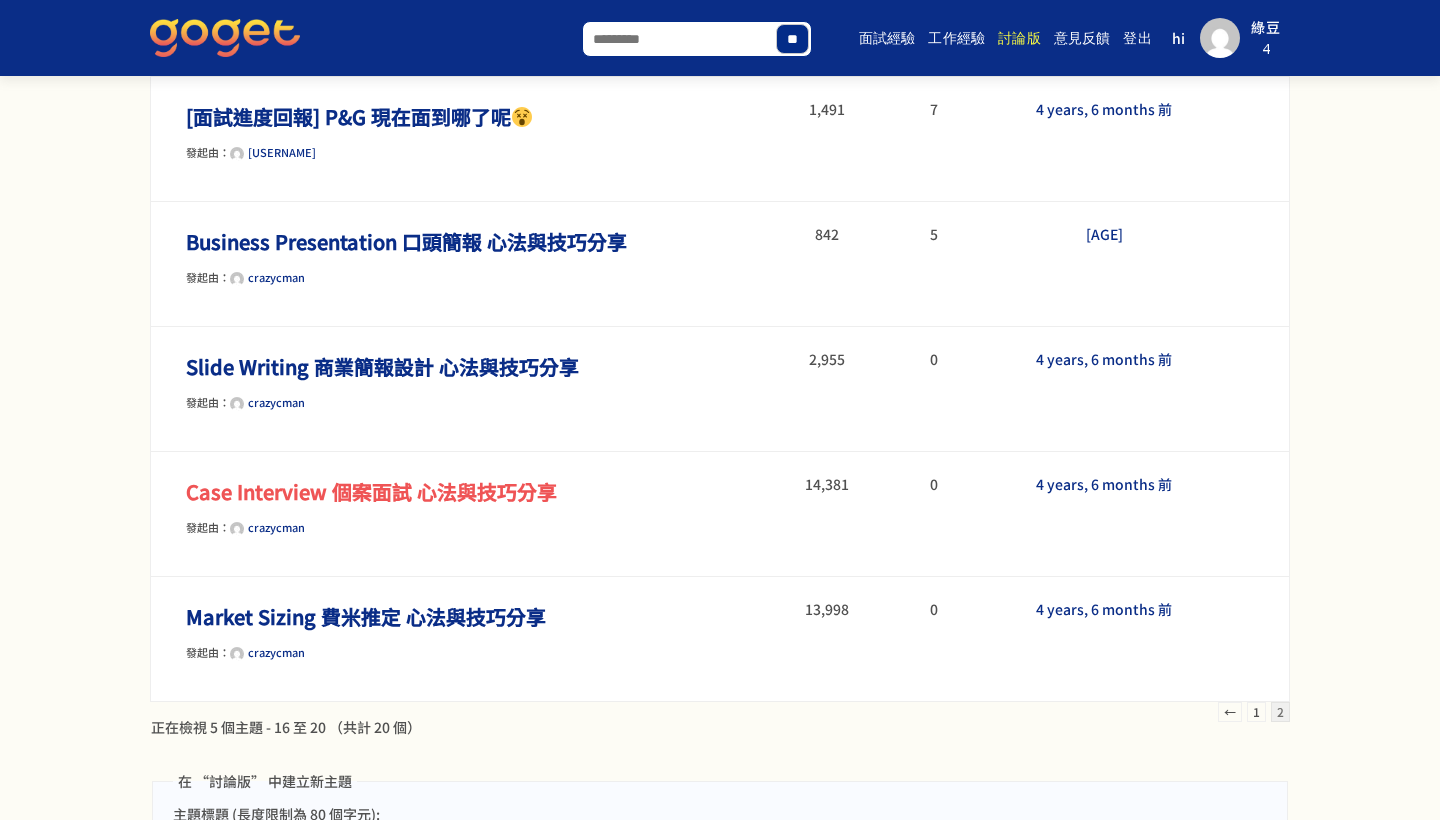 click on "Case Interview 個案面試 心法與技巧分享" at bounding box center [371, 491] 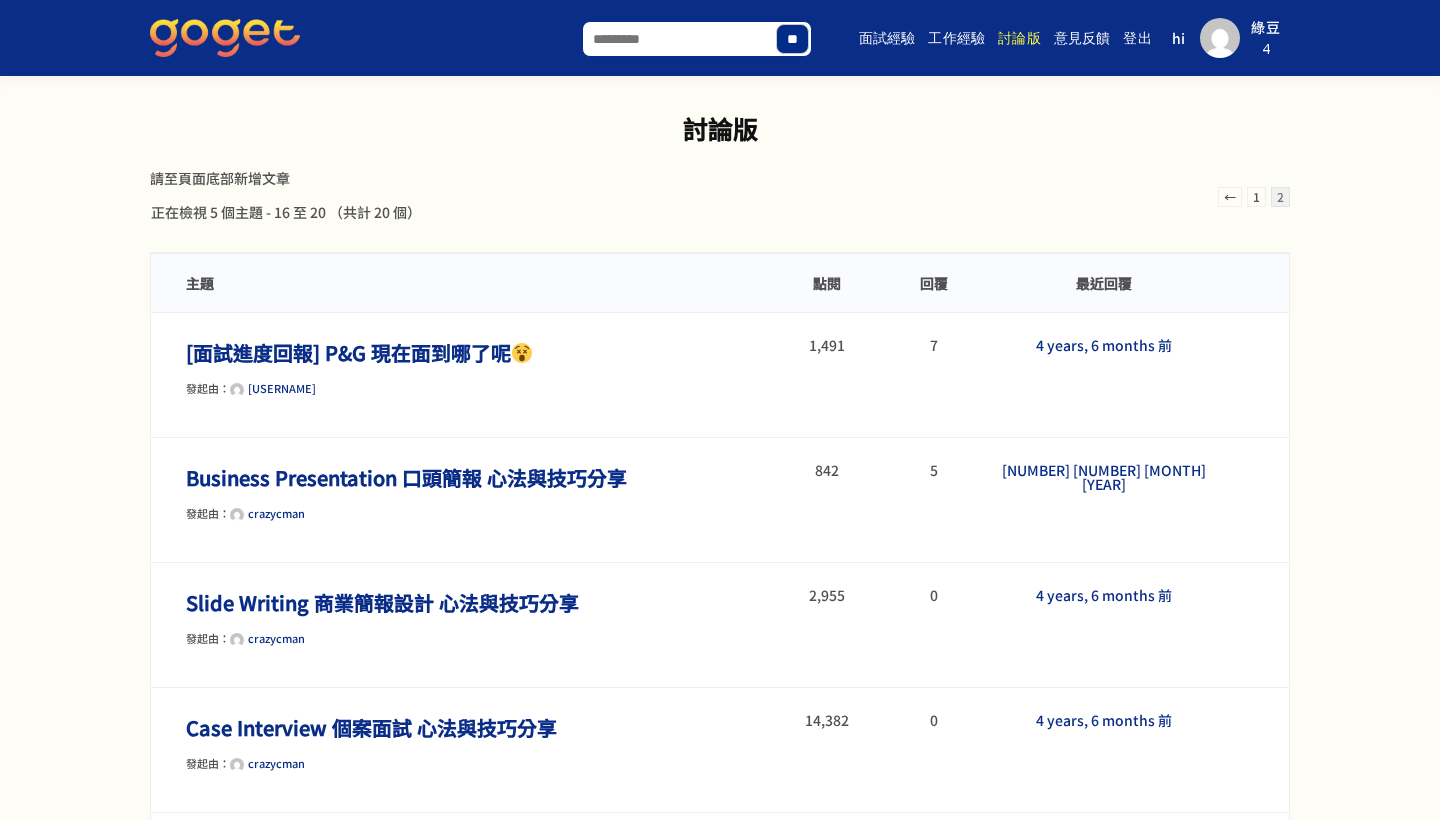 scroll, scrollTop: 0, scrollLeft: 0, axis: both 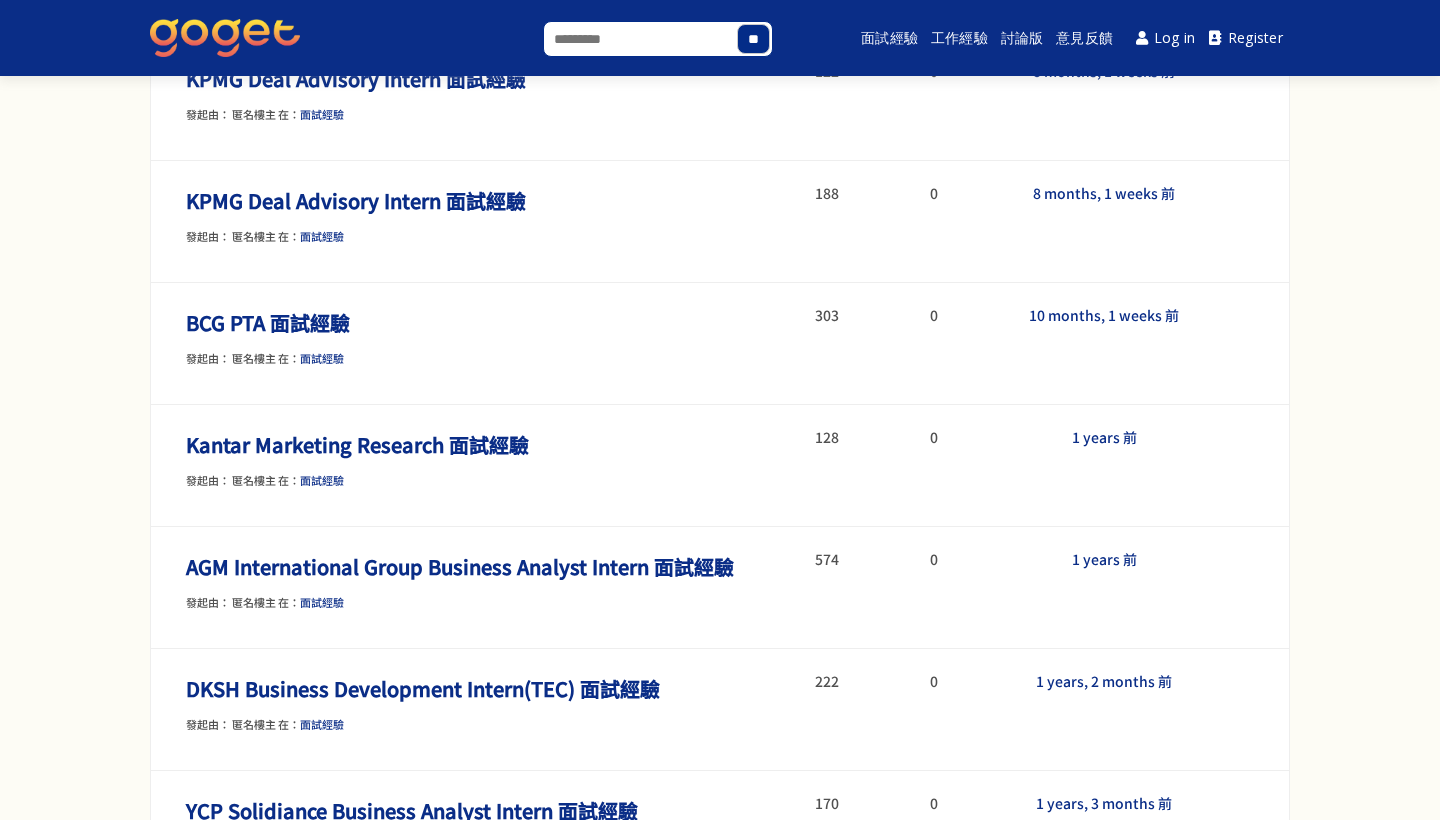 click on "Search for:" at bounding box center [658, 39] 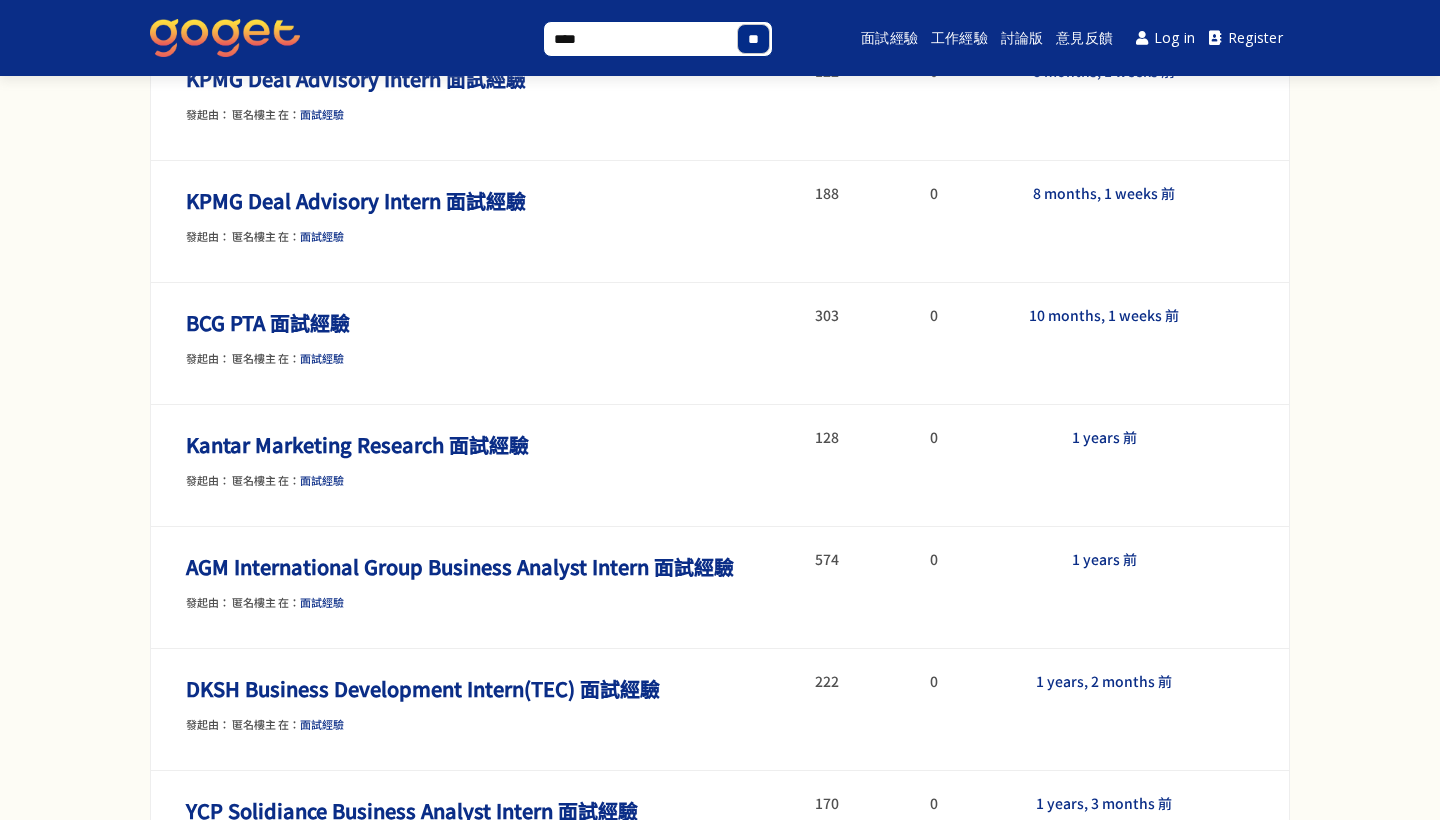 type on "*****" 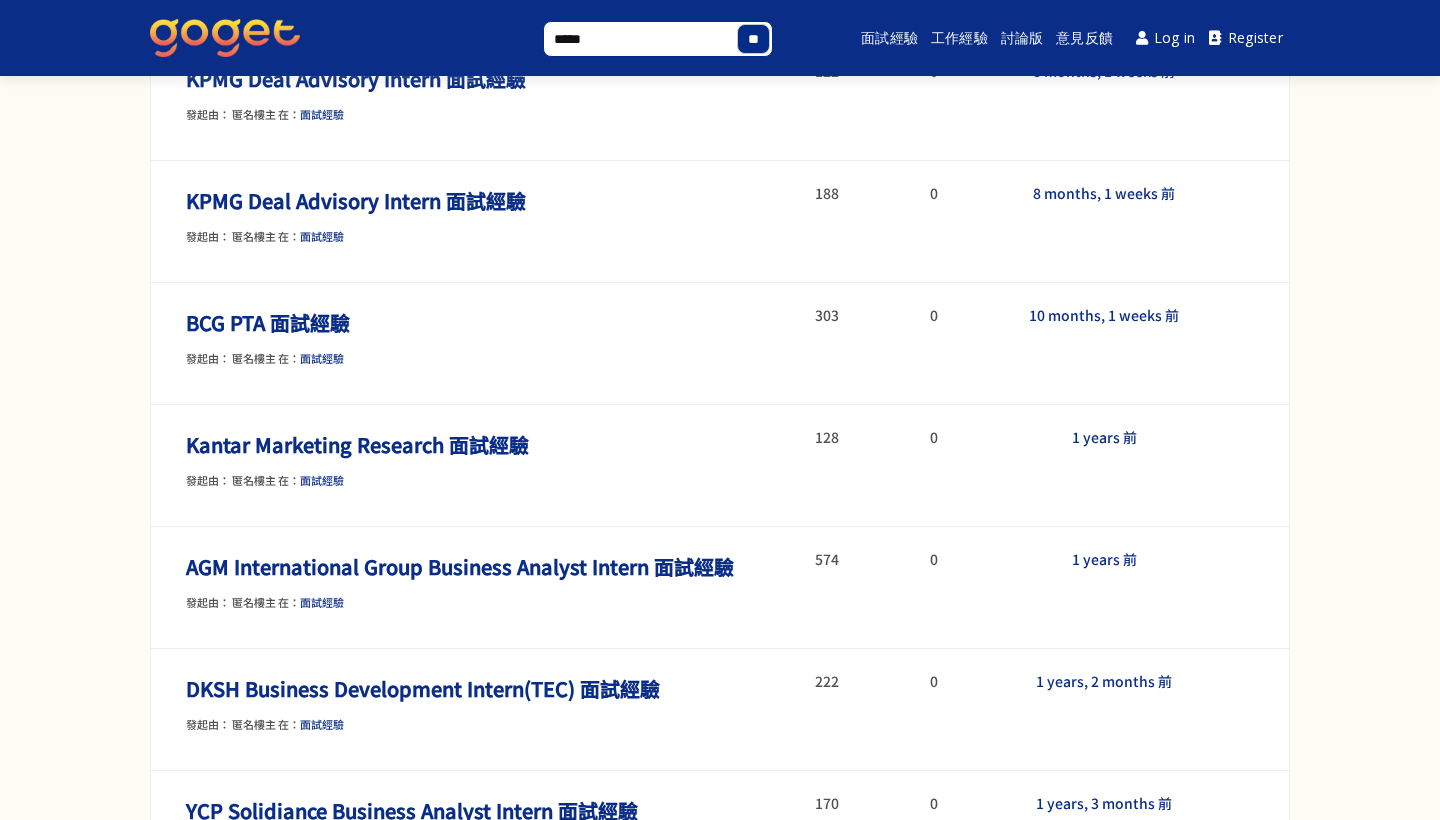 type on "*****" 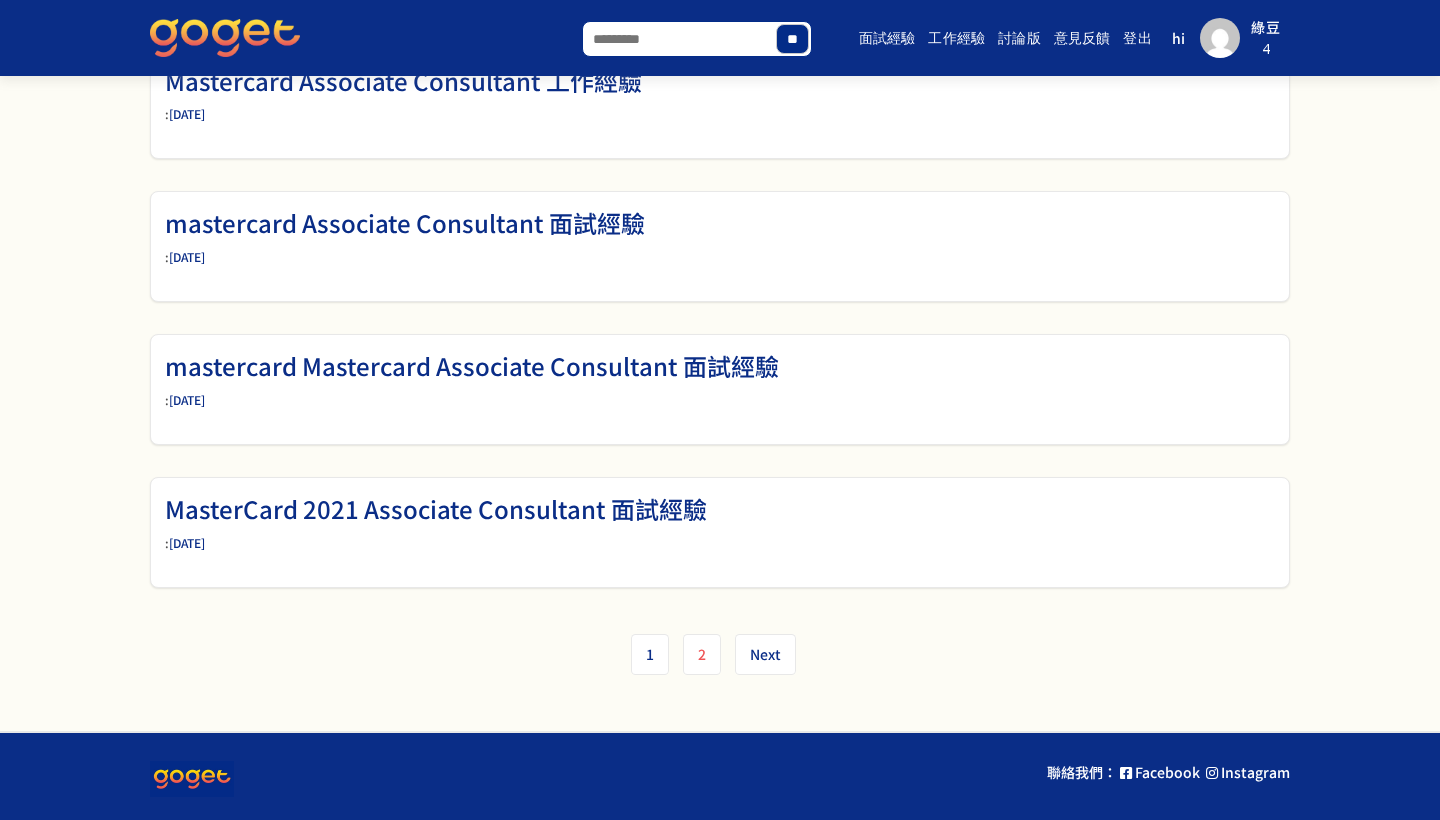 scroll, scrollTop: 900, scrollLeft: 0, axis: vertical 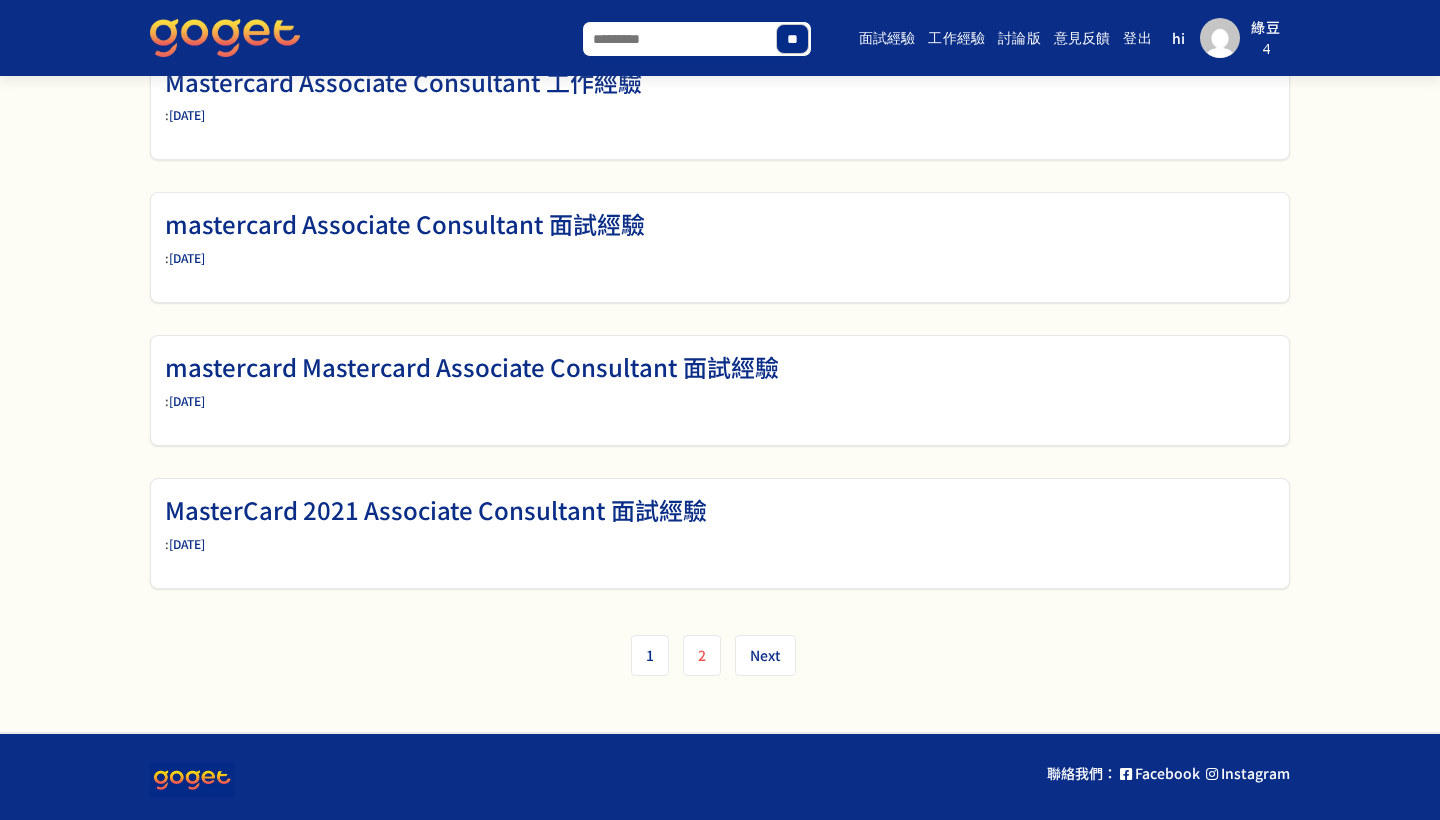 click on "2" at bounding box center (702, 655) 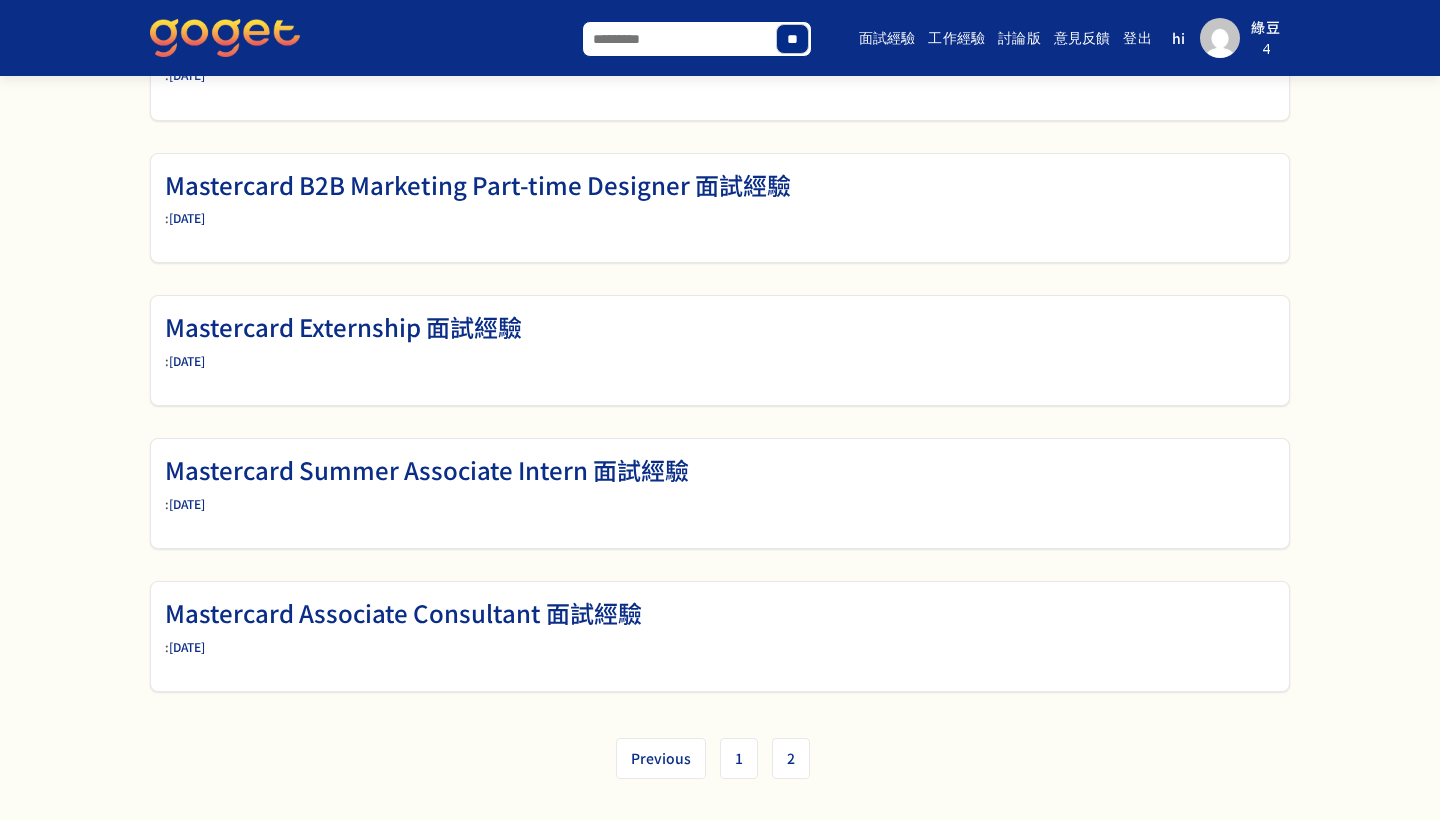 scroll, scrollTop: 218, scrollLeft: 0, axis: vertical 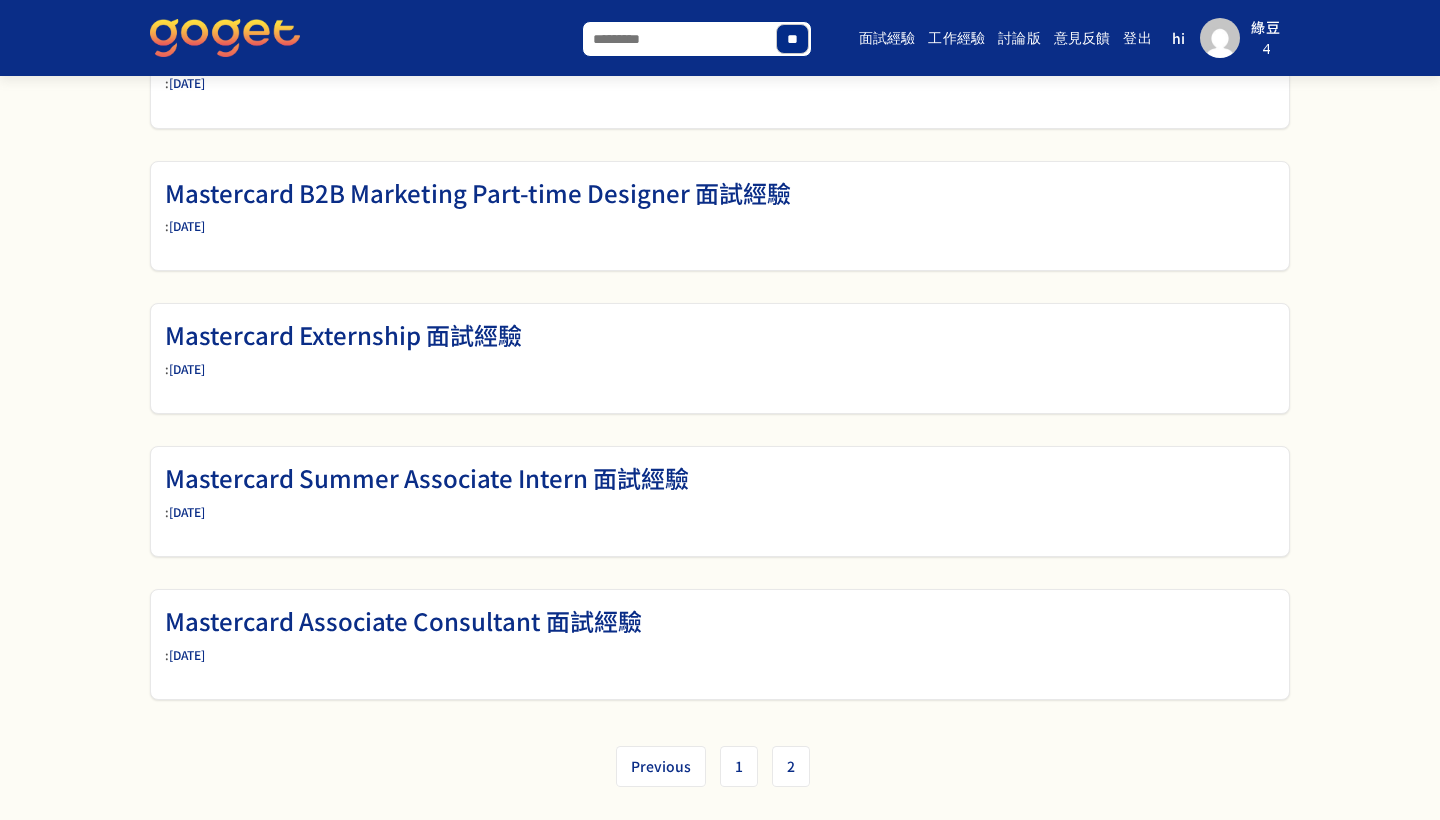click on "2" at bounding box center (791, 766) 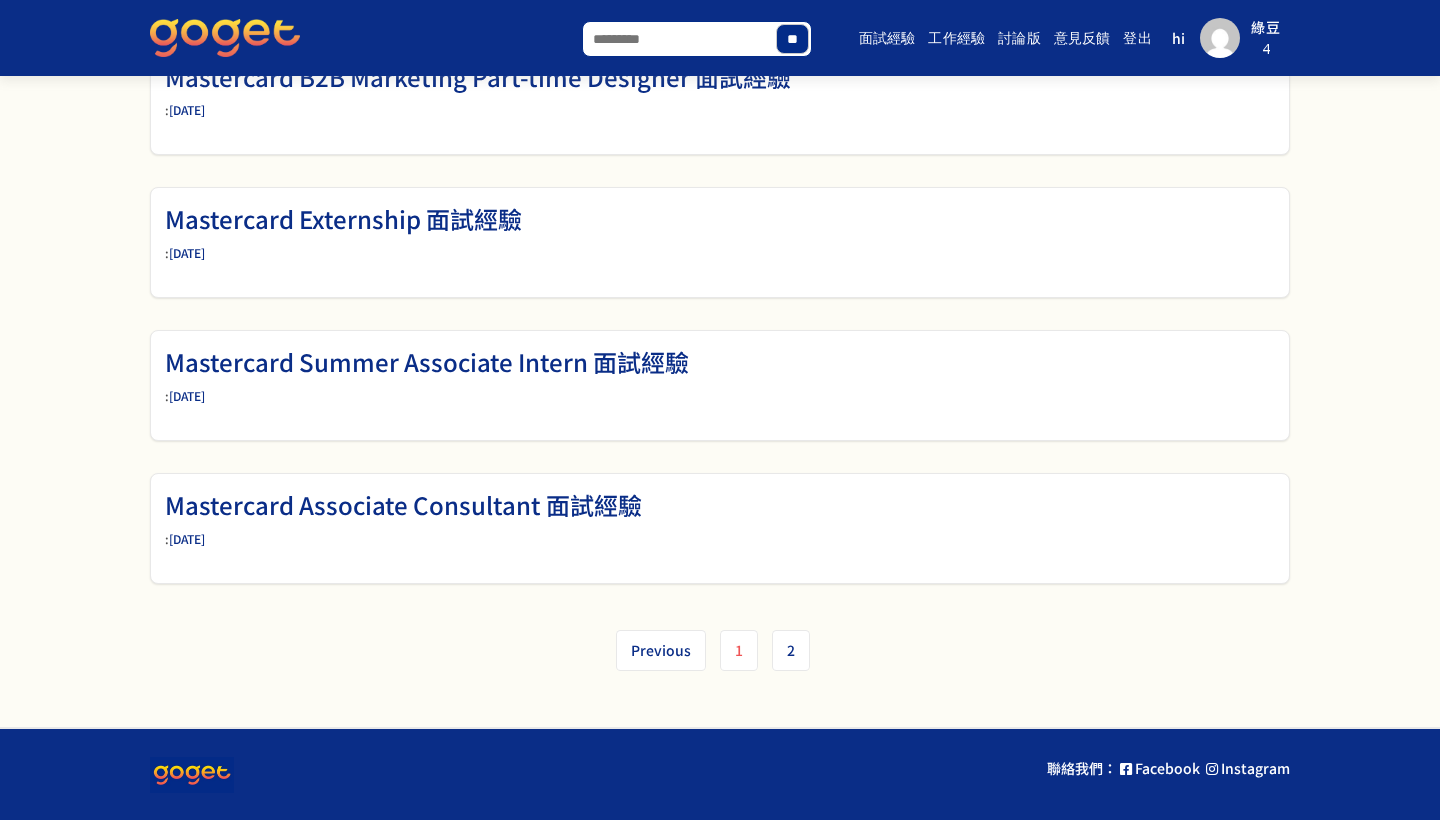 scroll, scrollTop: 332, scrollLeft: 0, axis: vertical 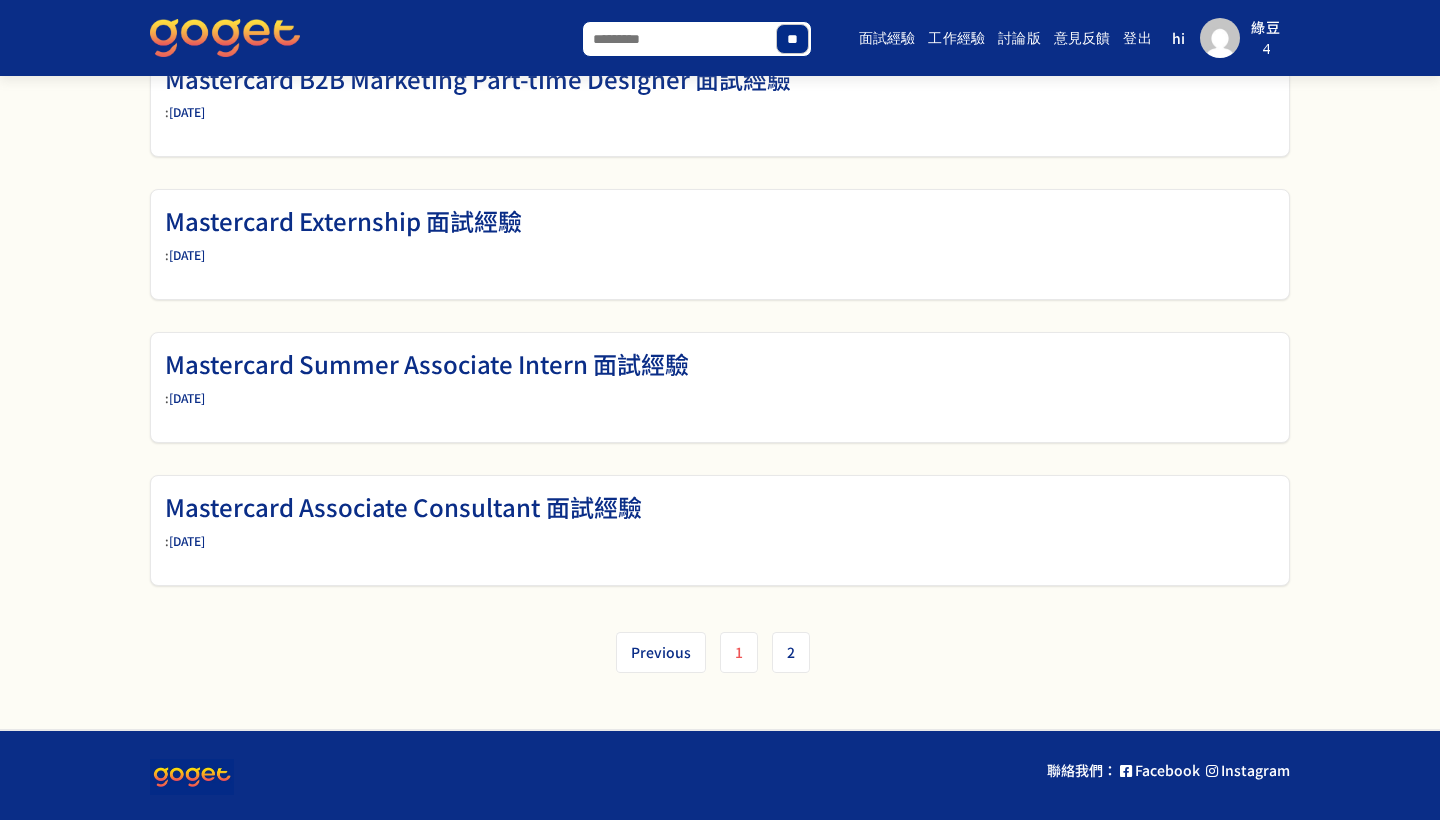 click on "1" at bounding box center (739, 652) 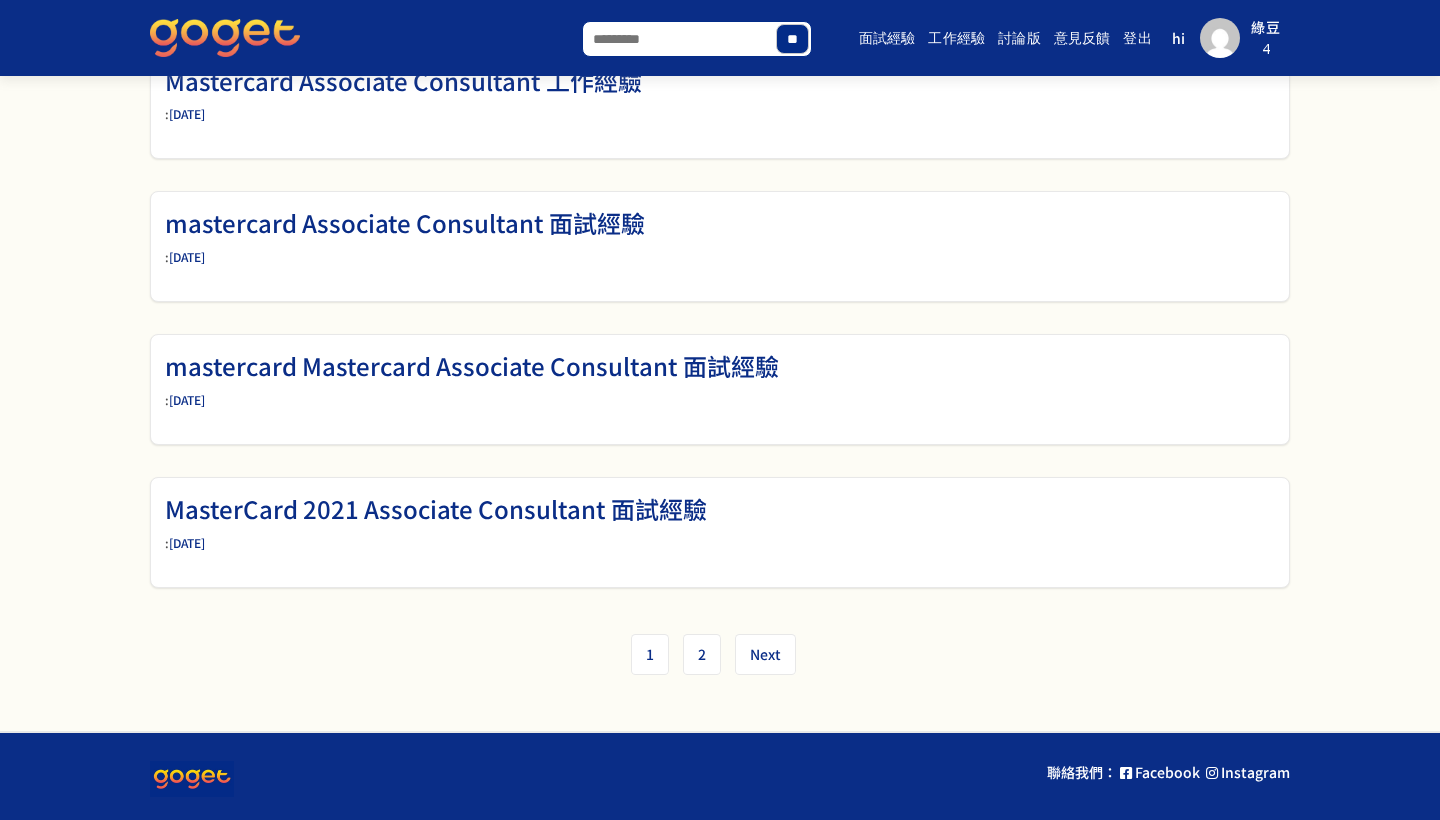 scroll, scrollTop: 900, scrollLeft: 0, axis: vertical 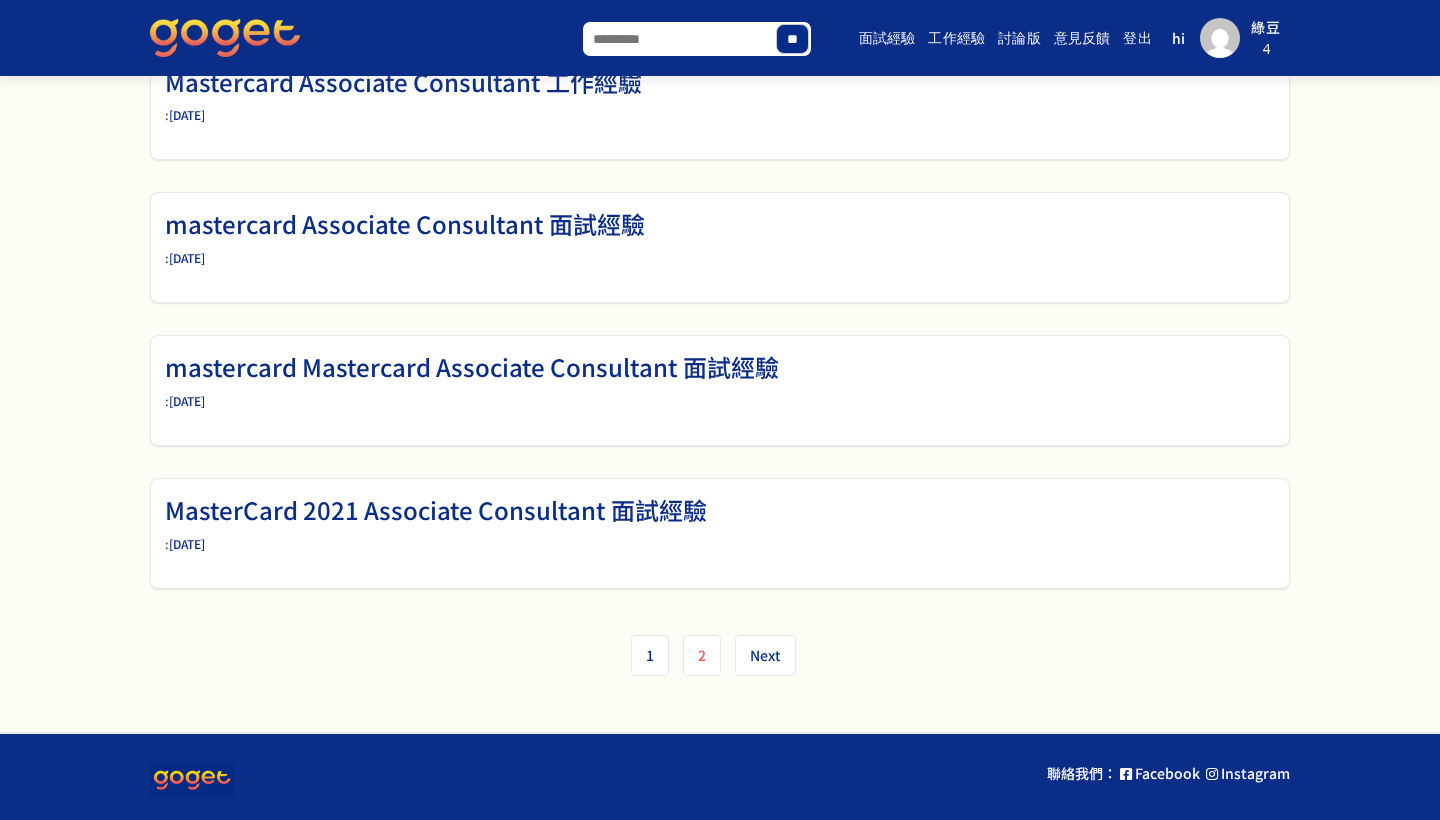 click on "2" at bounding box center [702, 655] 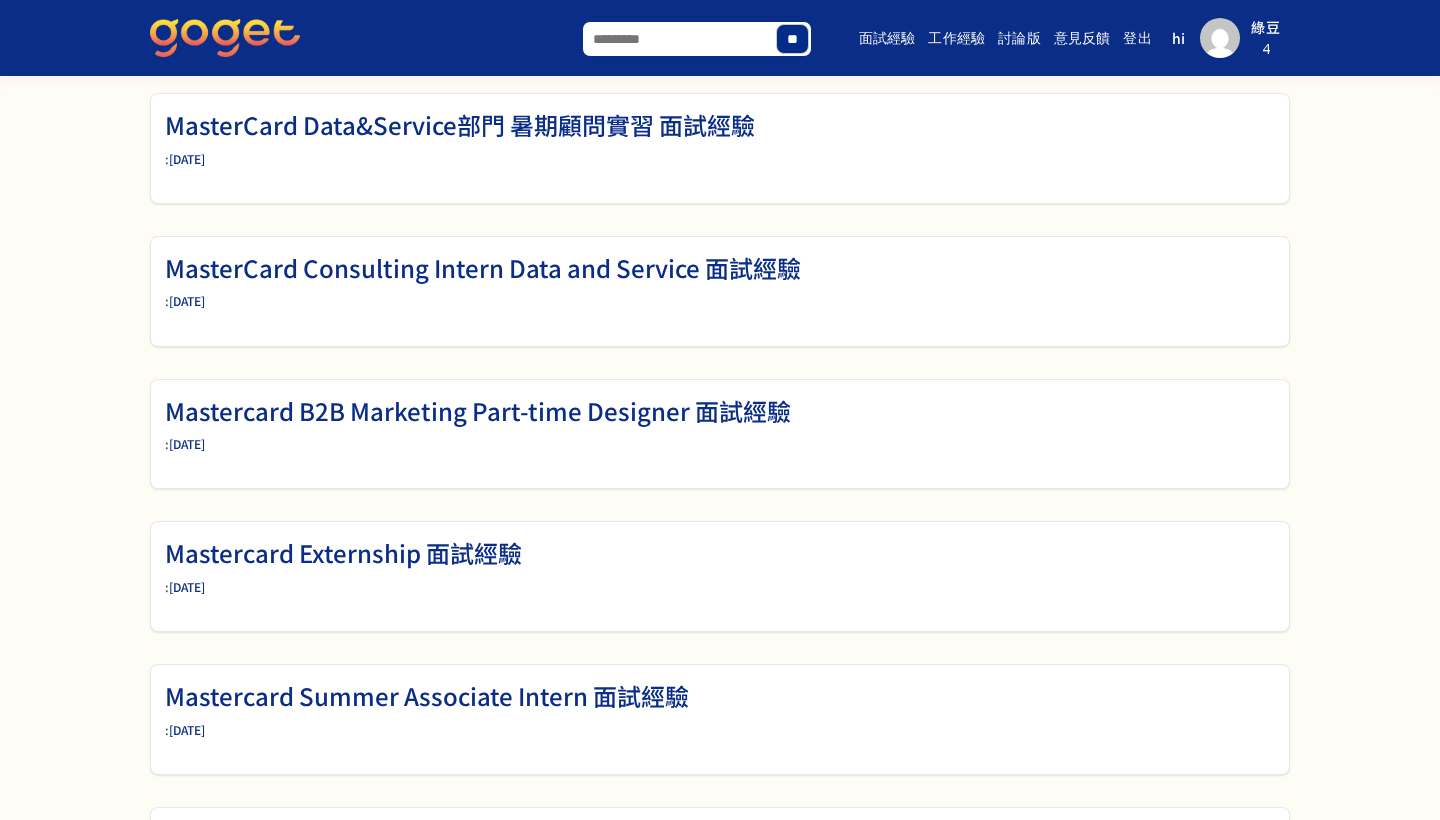 scroll, scrollTop: 0, scrollLeft: 0, axis: both 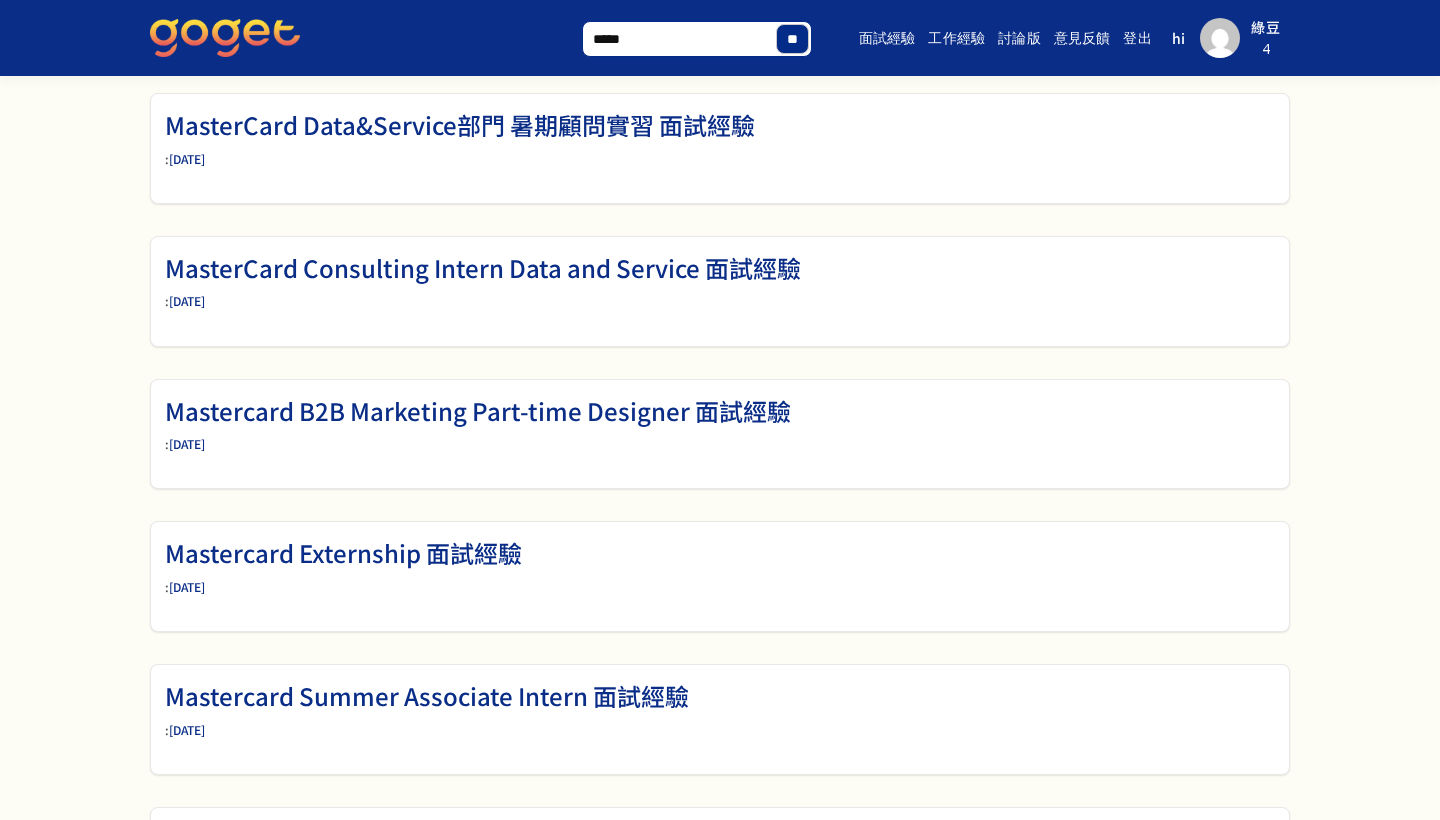 type on "******" 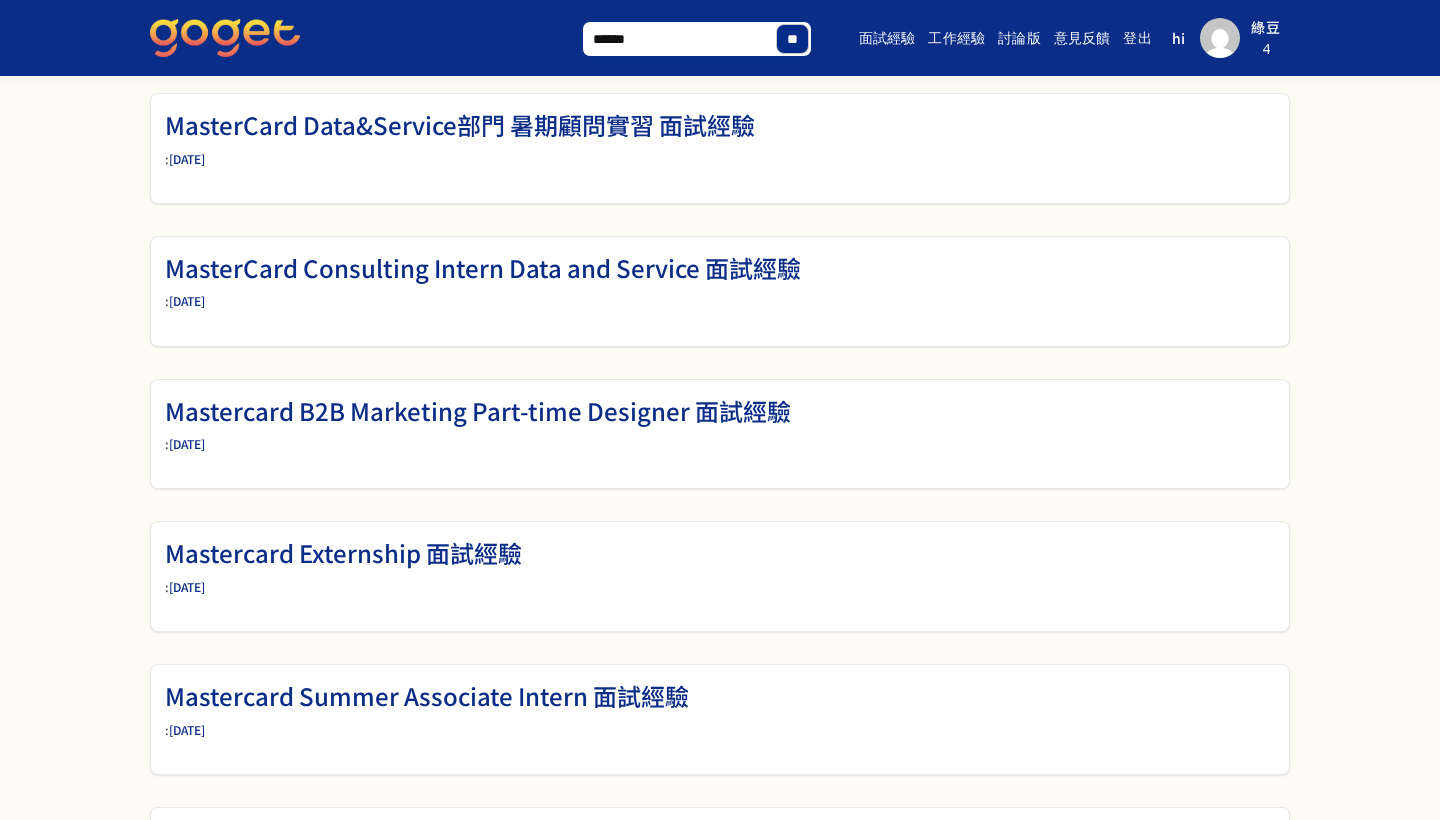 type on "******" 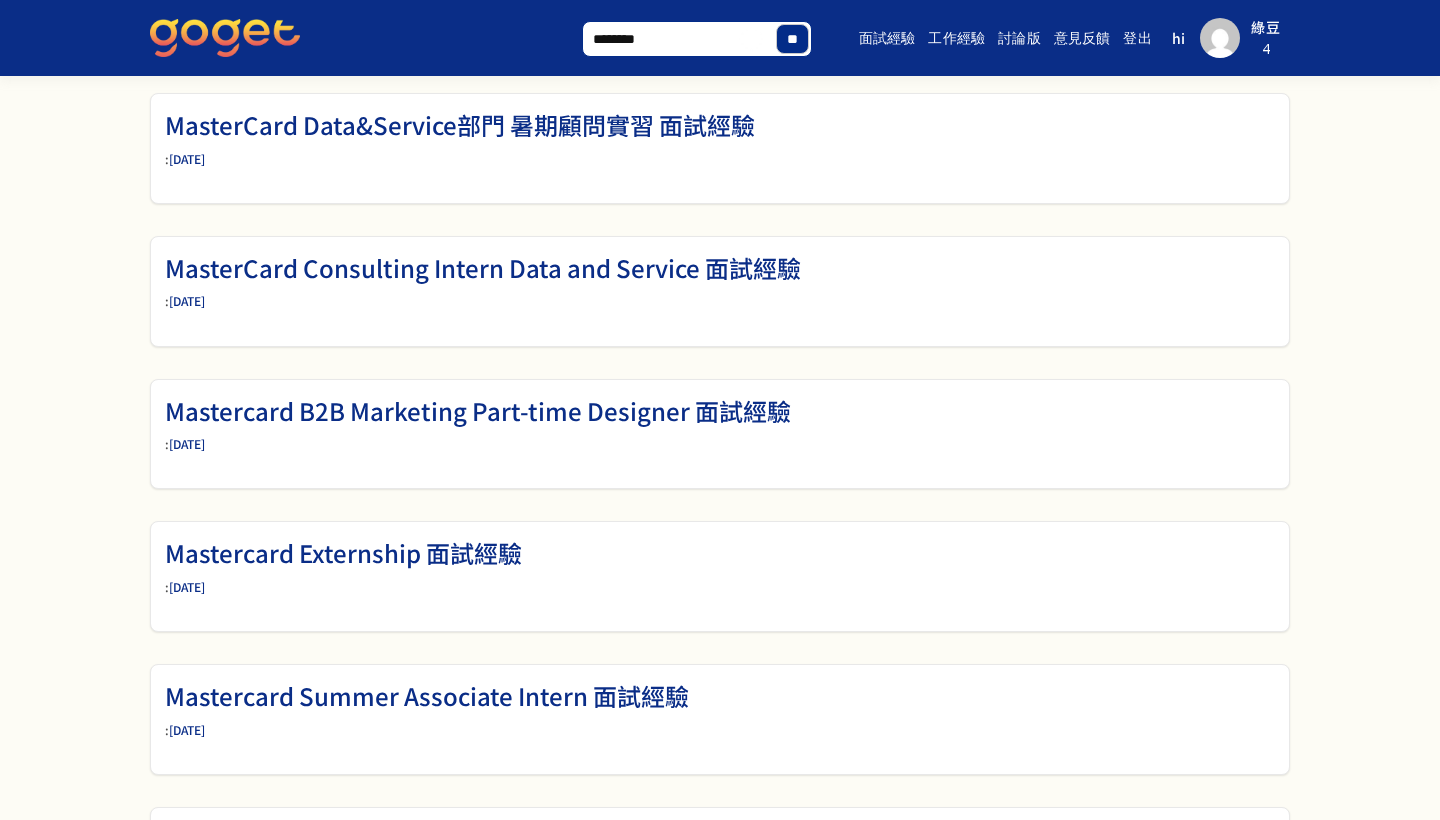 type on "*********" 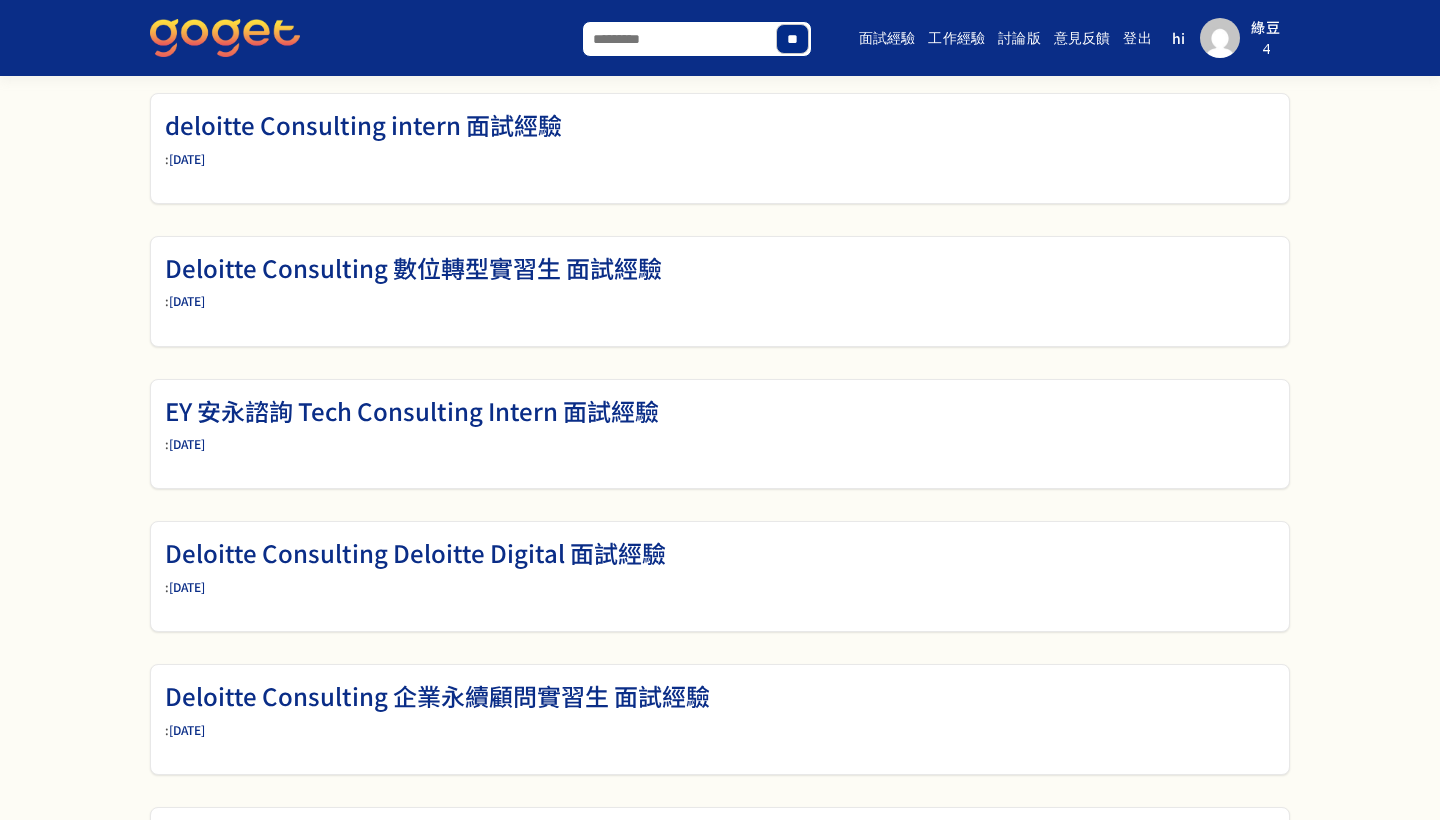 scroll, scrollTop: 0, scrollLeft: 0, axis: both 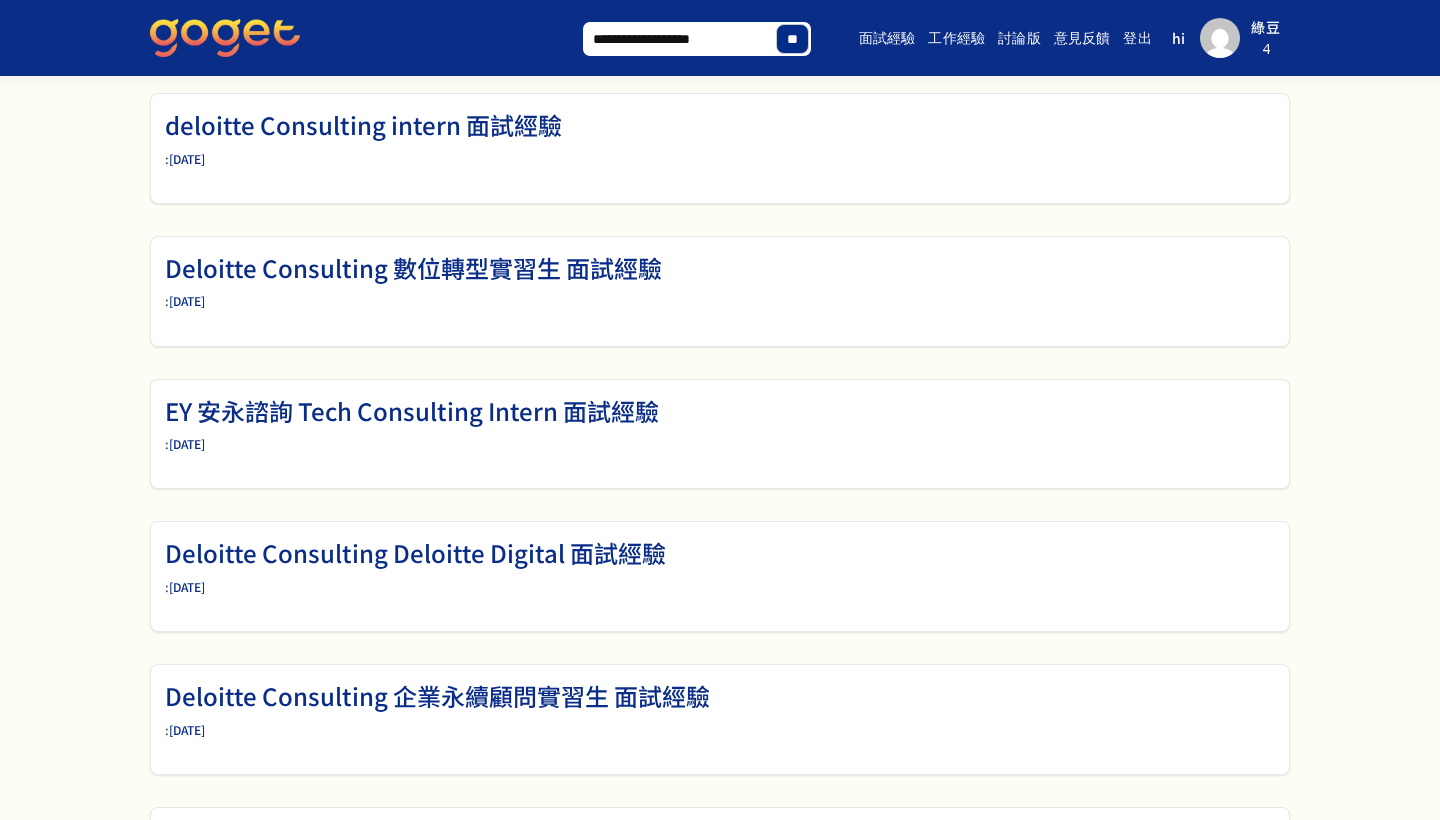 type on "**********" 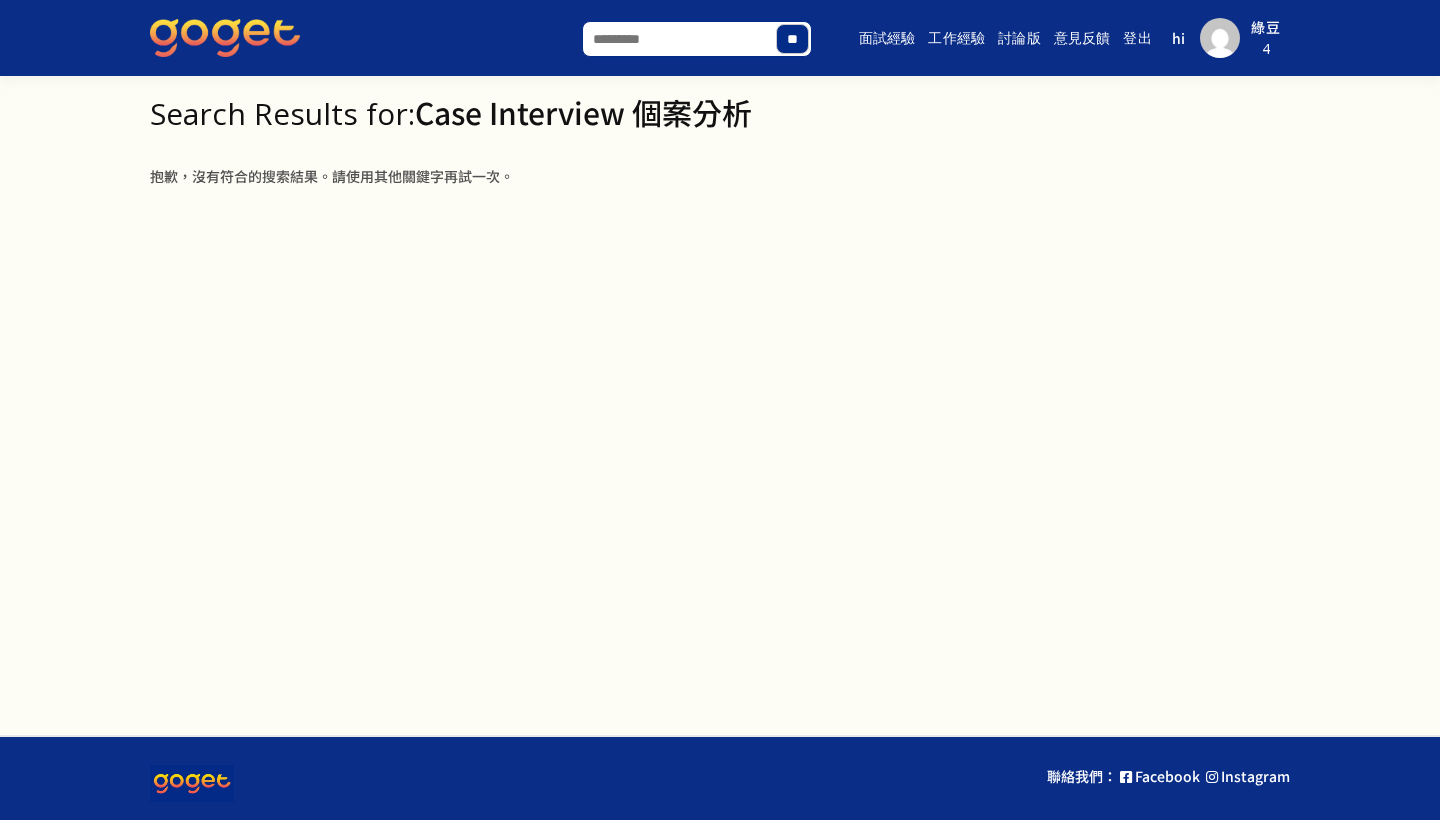 scroll, scrollTop: 0, scrollLeft: 0, axis: both 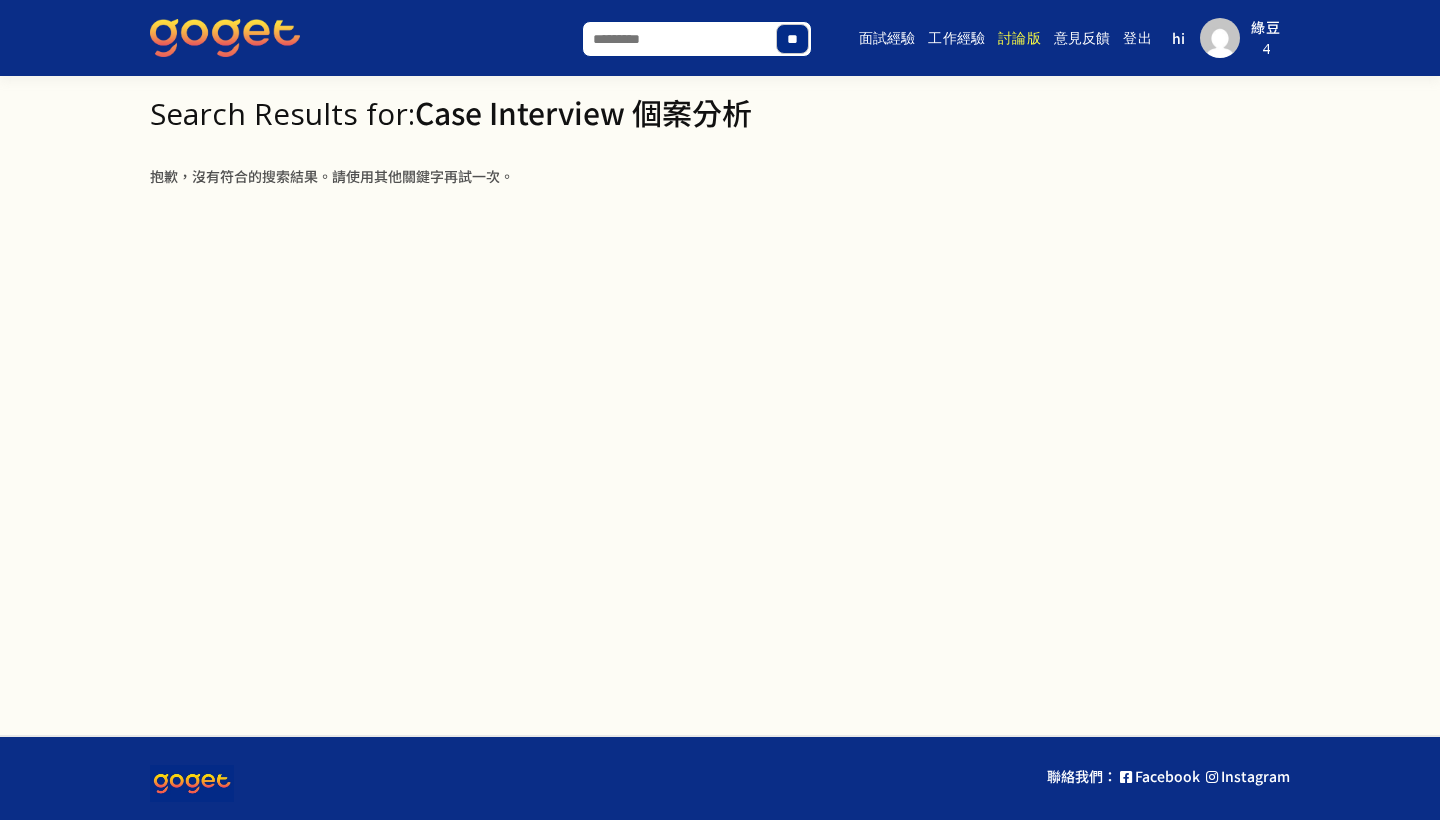 click on "討論版" at bounding box center [1019, 38] 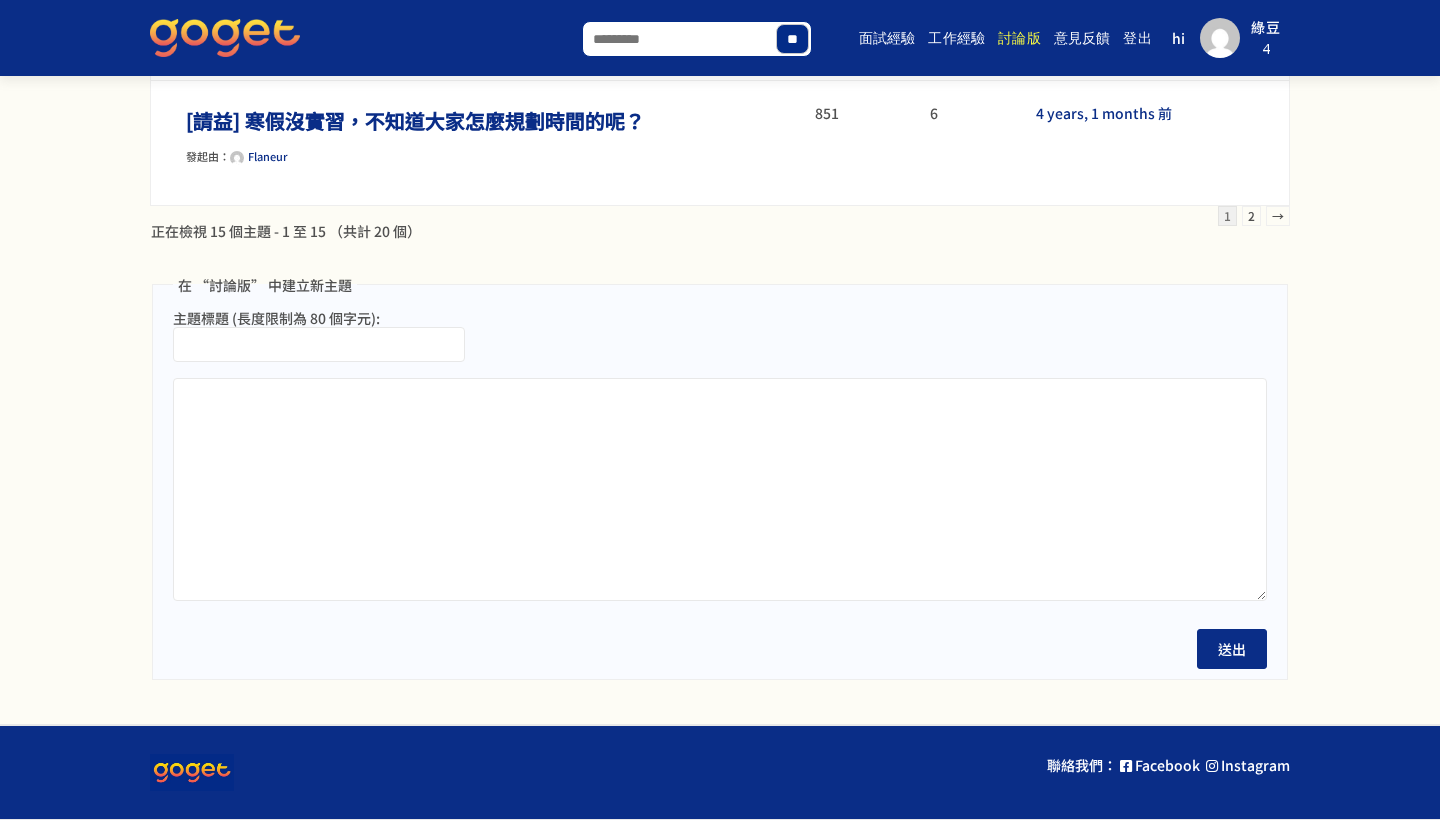 scroll, scrollTop: 2034, scrollLeft: 0, axis: vertical 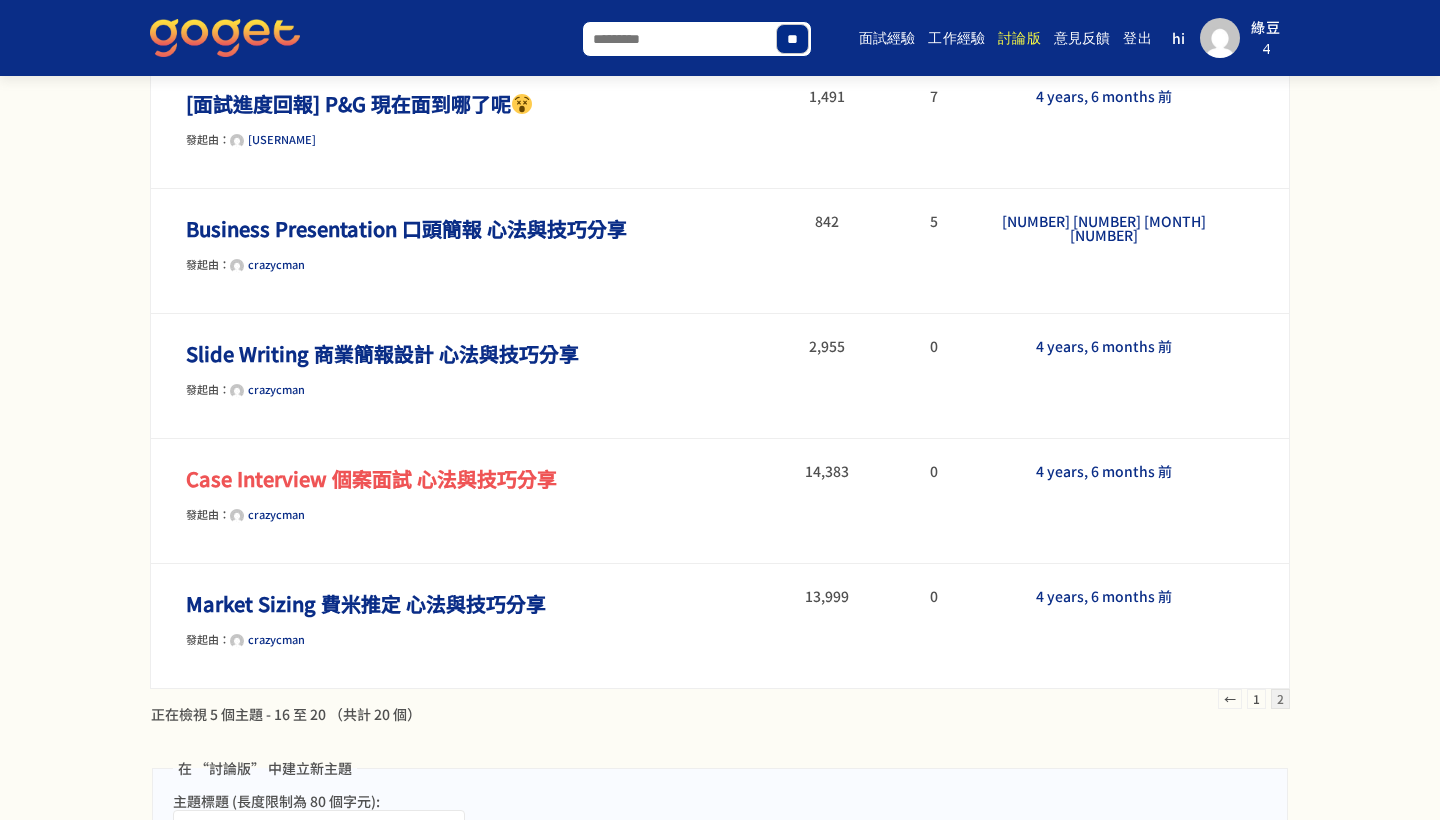 click on "Case Interview 個案面試 心法與技巧分享" at bounding box center (371, 478) 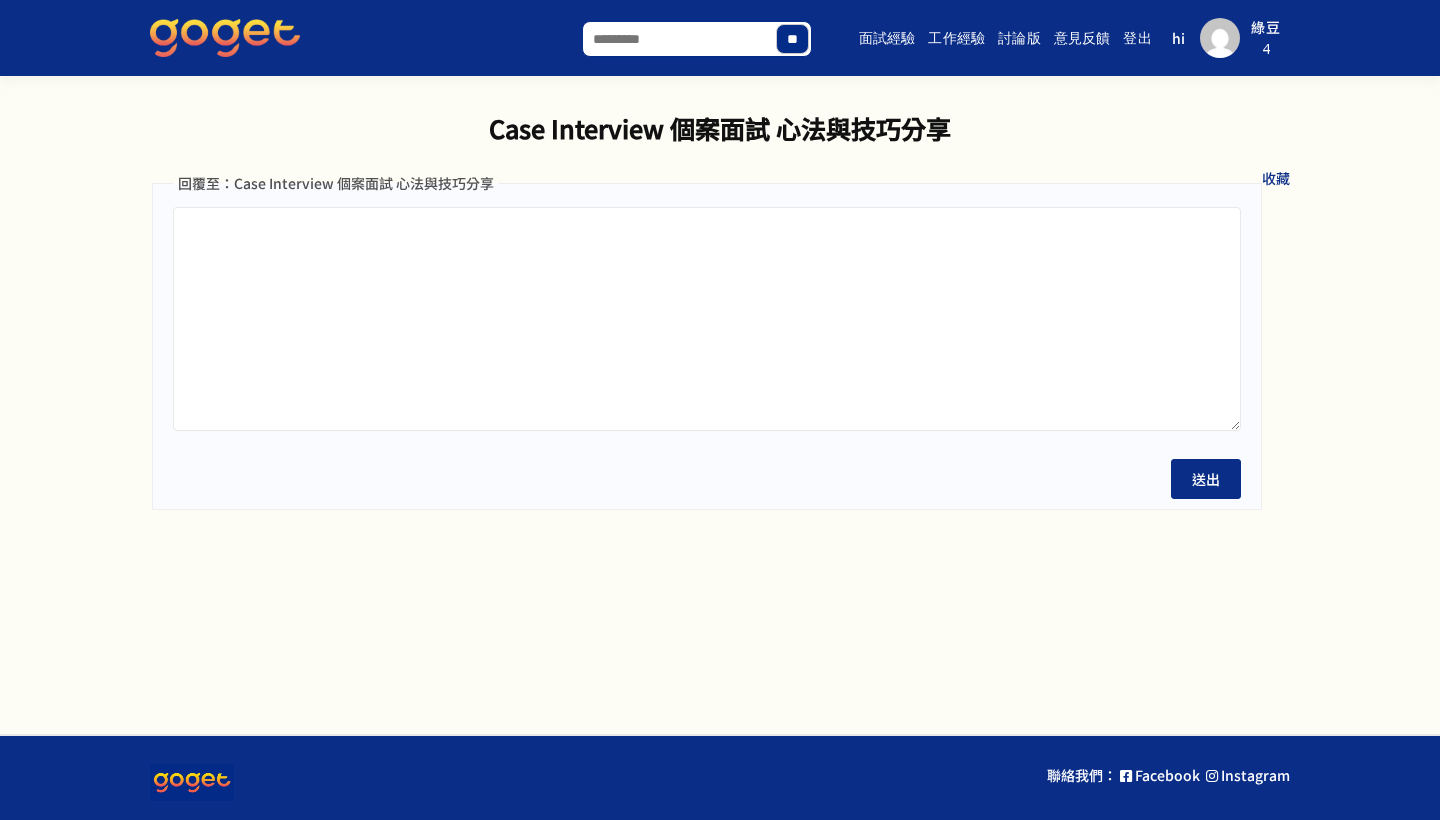 scroll, scrollTop: 0, scrollLeft: 0, axis: both 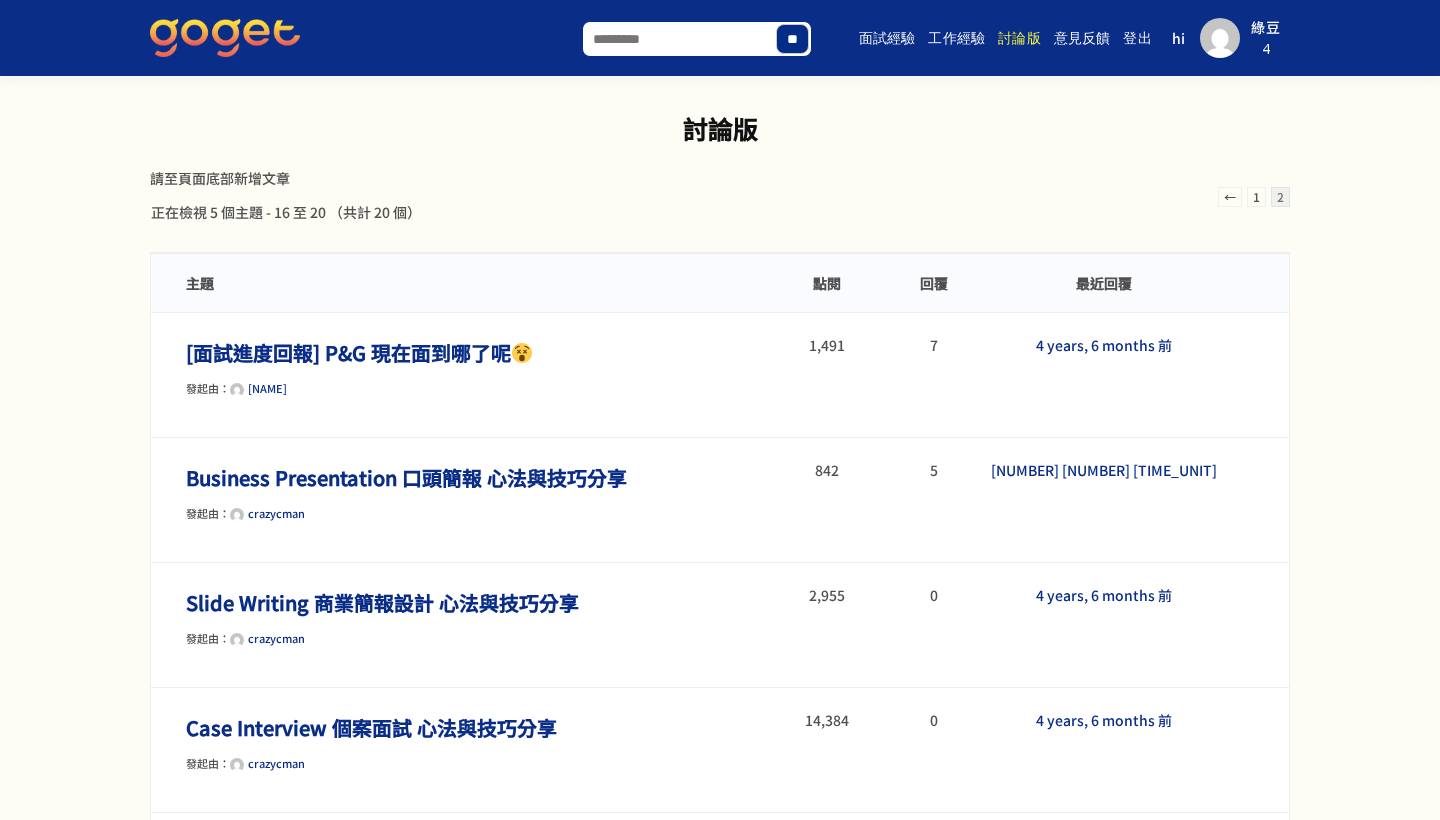 click at bounding box center (225, 38) 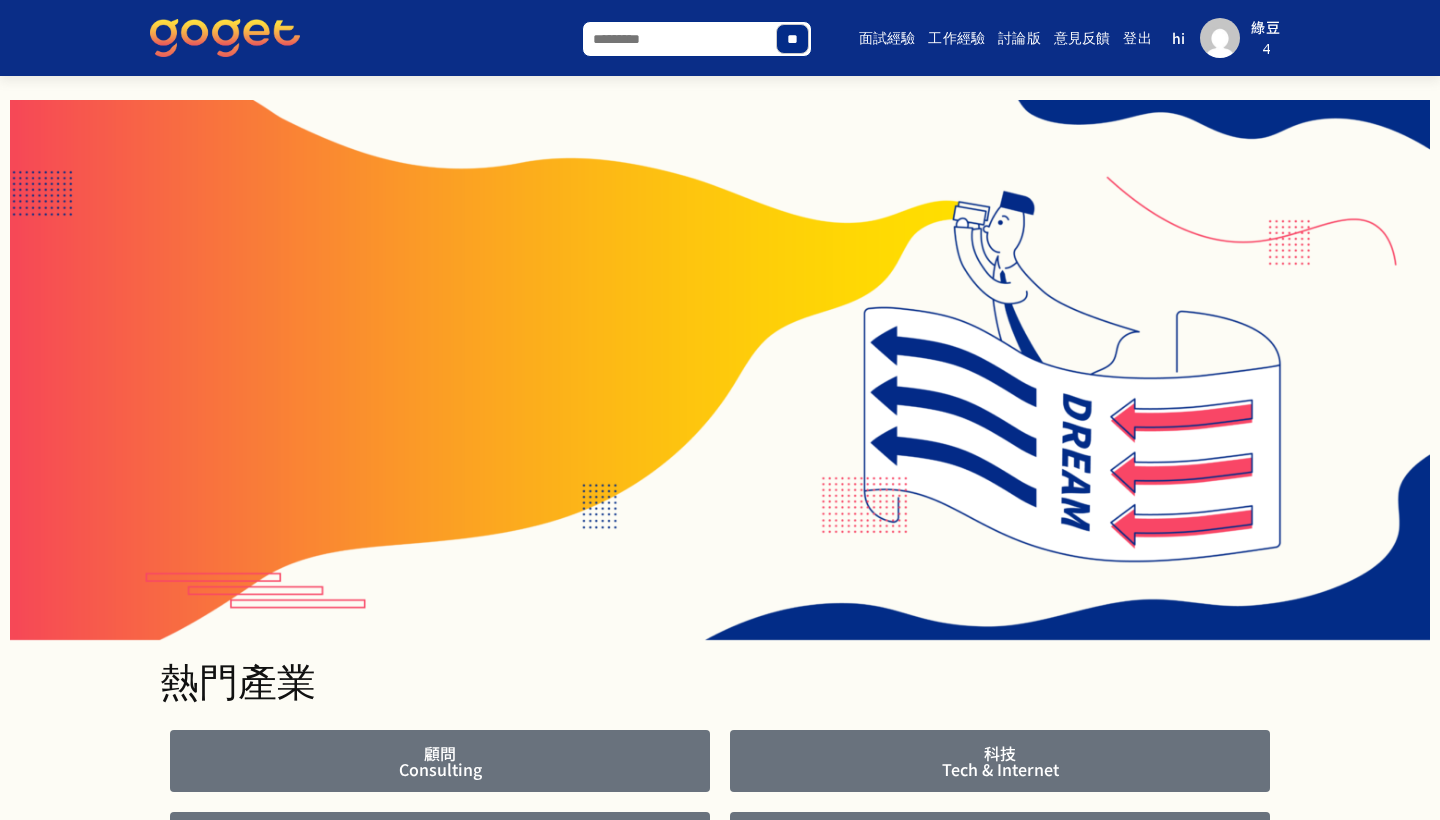 scroll, scrollTop: 559, scrollLeft: 0, axis: vertical 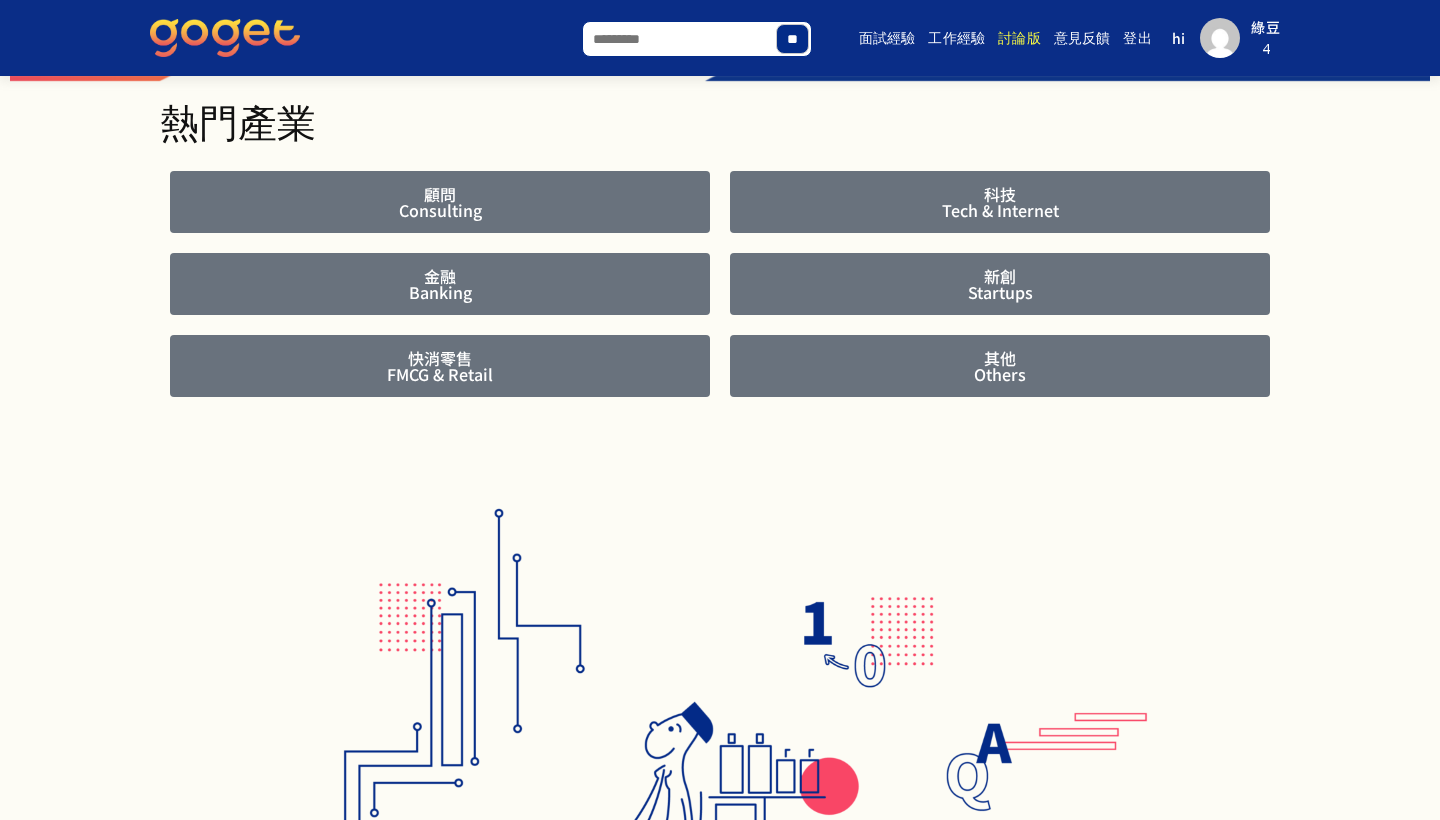 click on "討論版" at bounding box center (1019, 38) 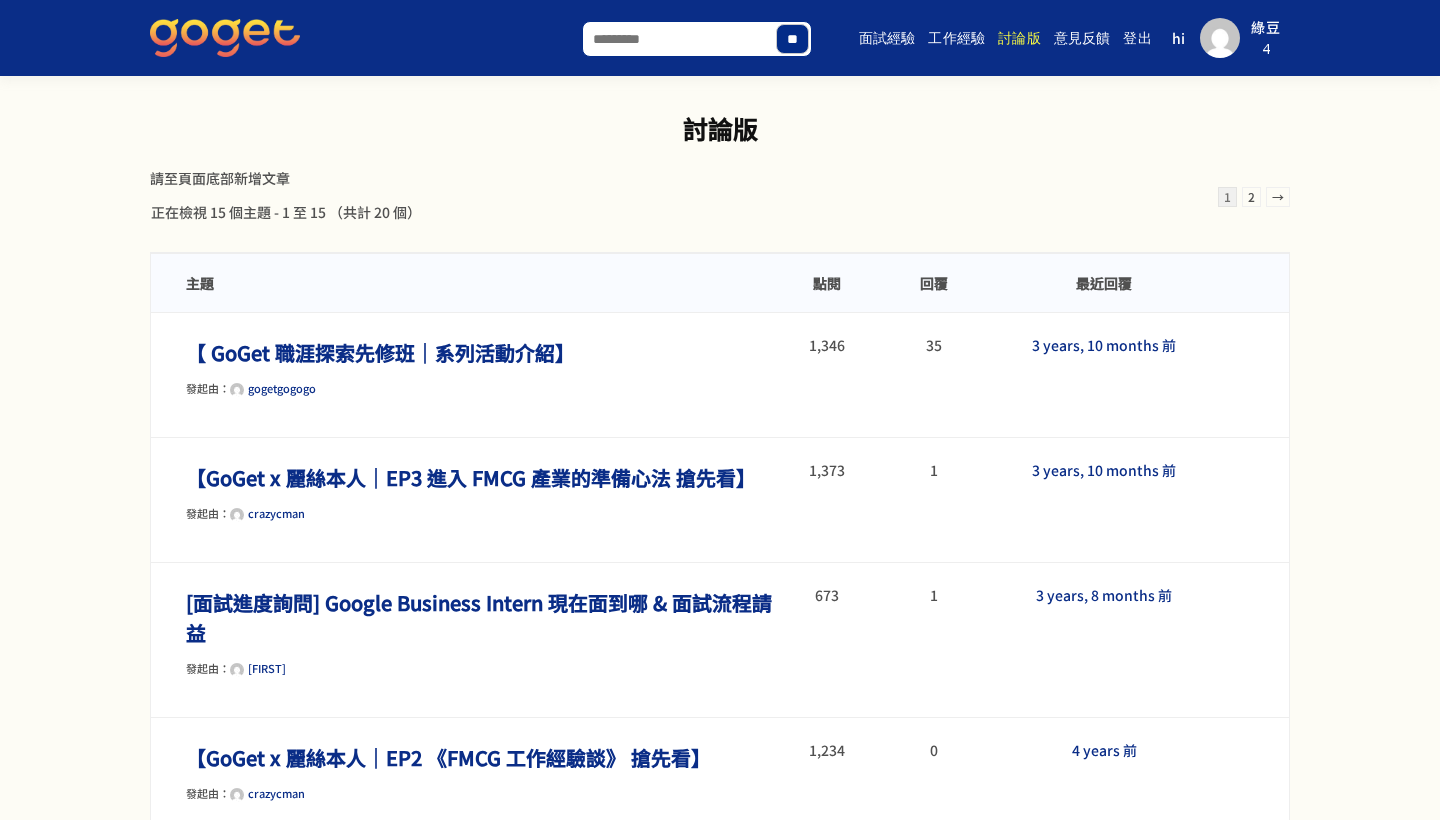 scroll, scrollTop: 0, scrollLeft: 0, axis: both 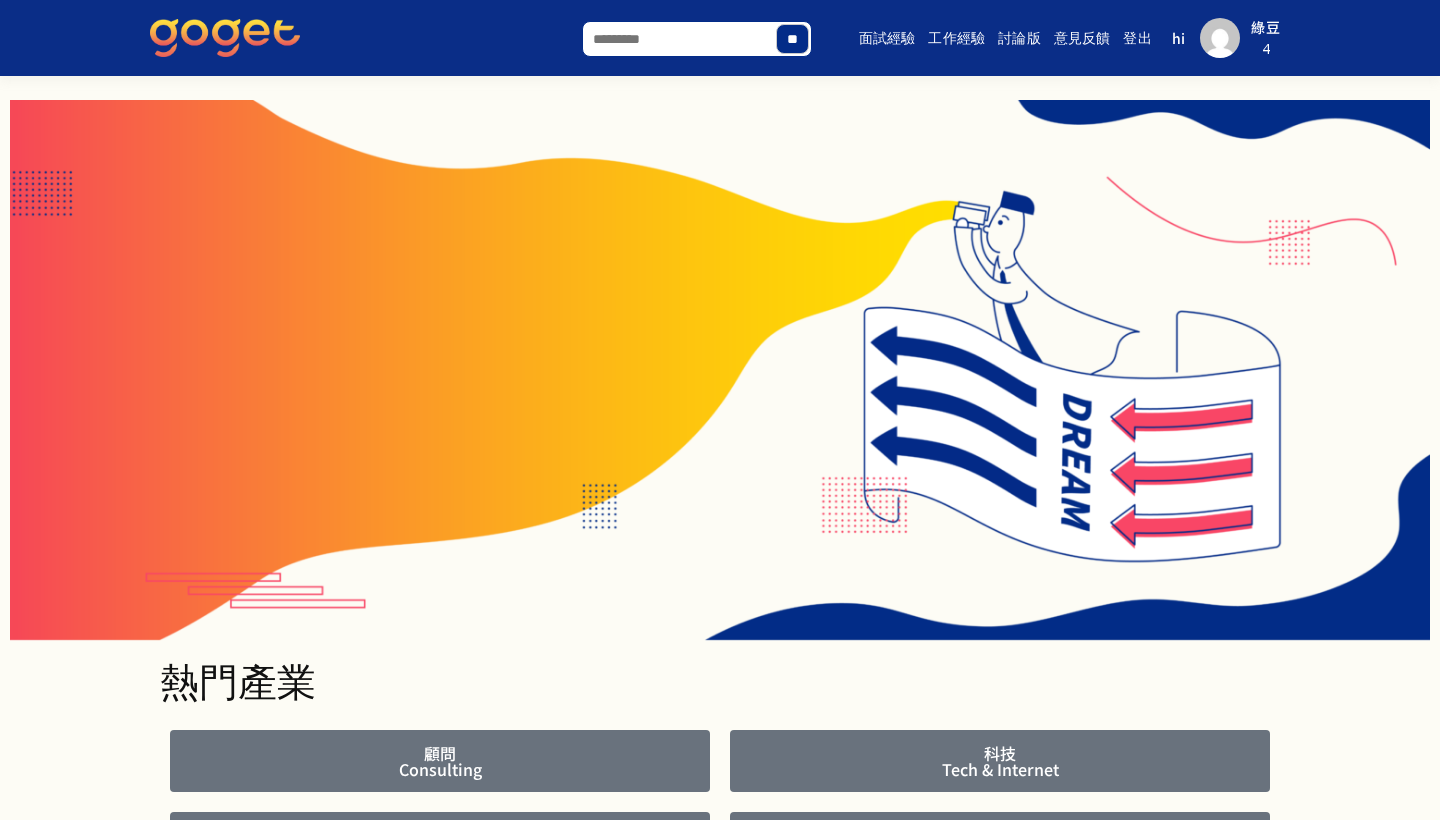 click on "Search for:" at bounding box center (697, 39) 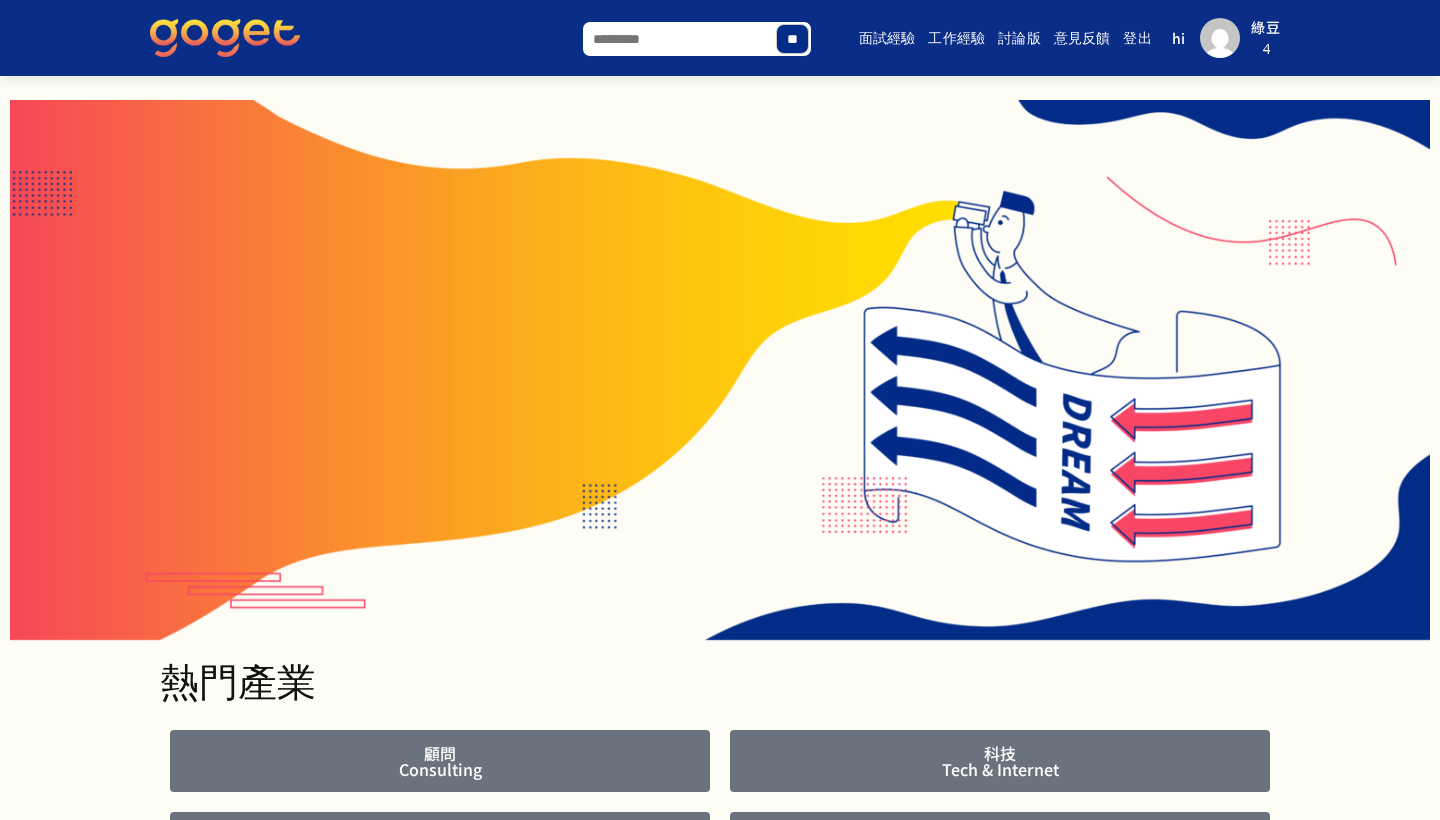 scroll, scrollTop: 476, scrollLeft: 0, axis: vertical 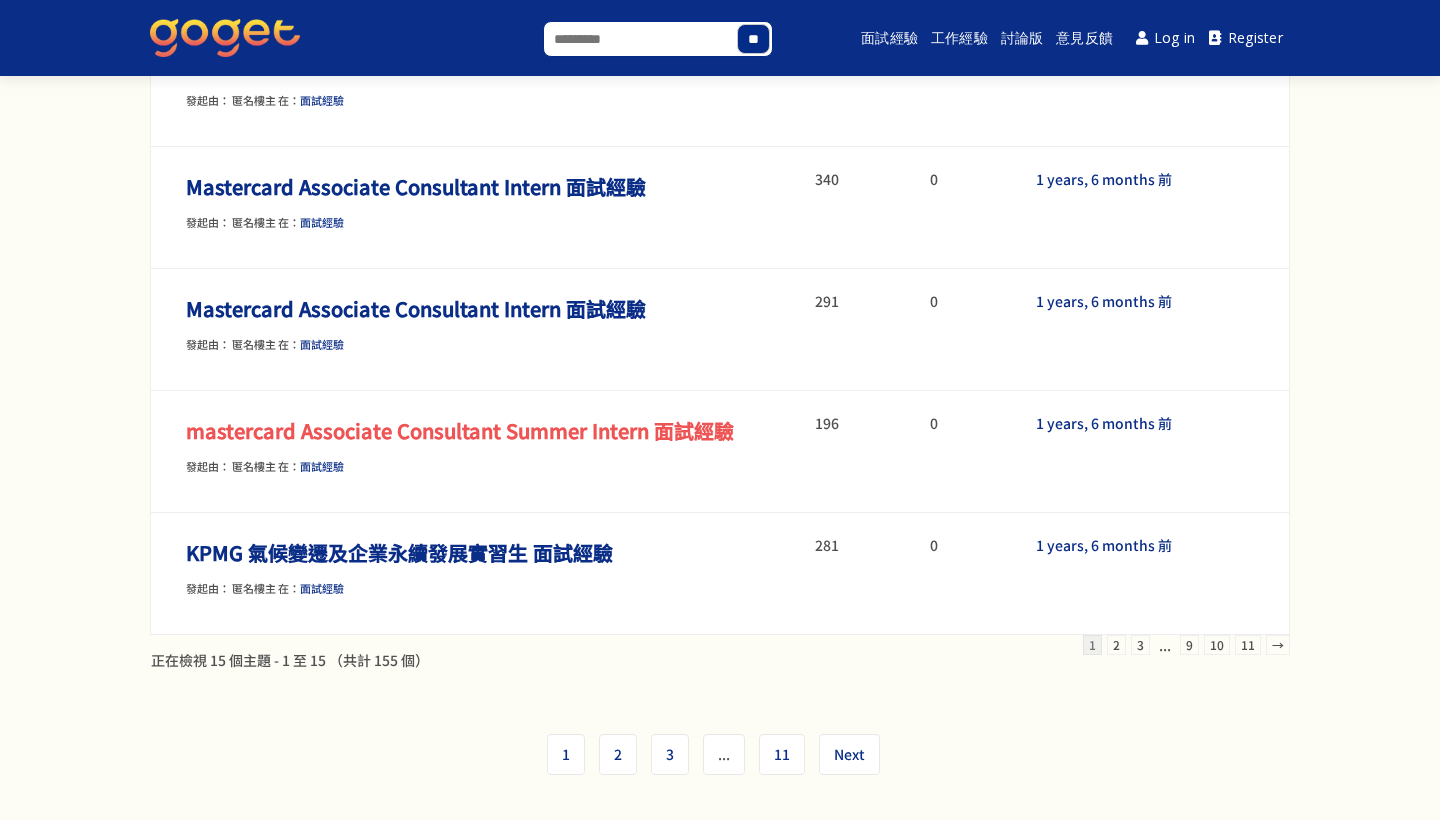 click on "mastercard Associate Consultant Summer Intern 面試經驗" at bounding box center [460, 430] 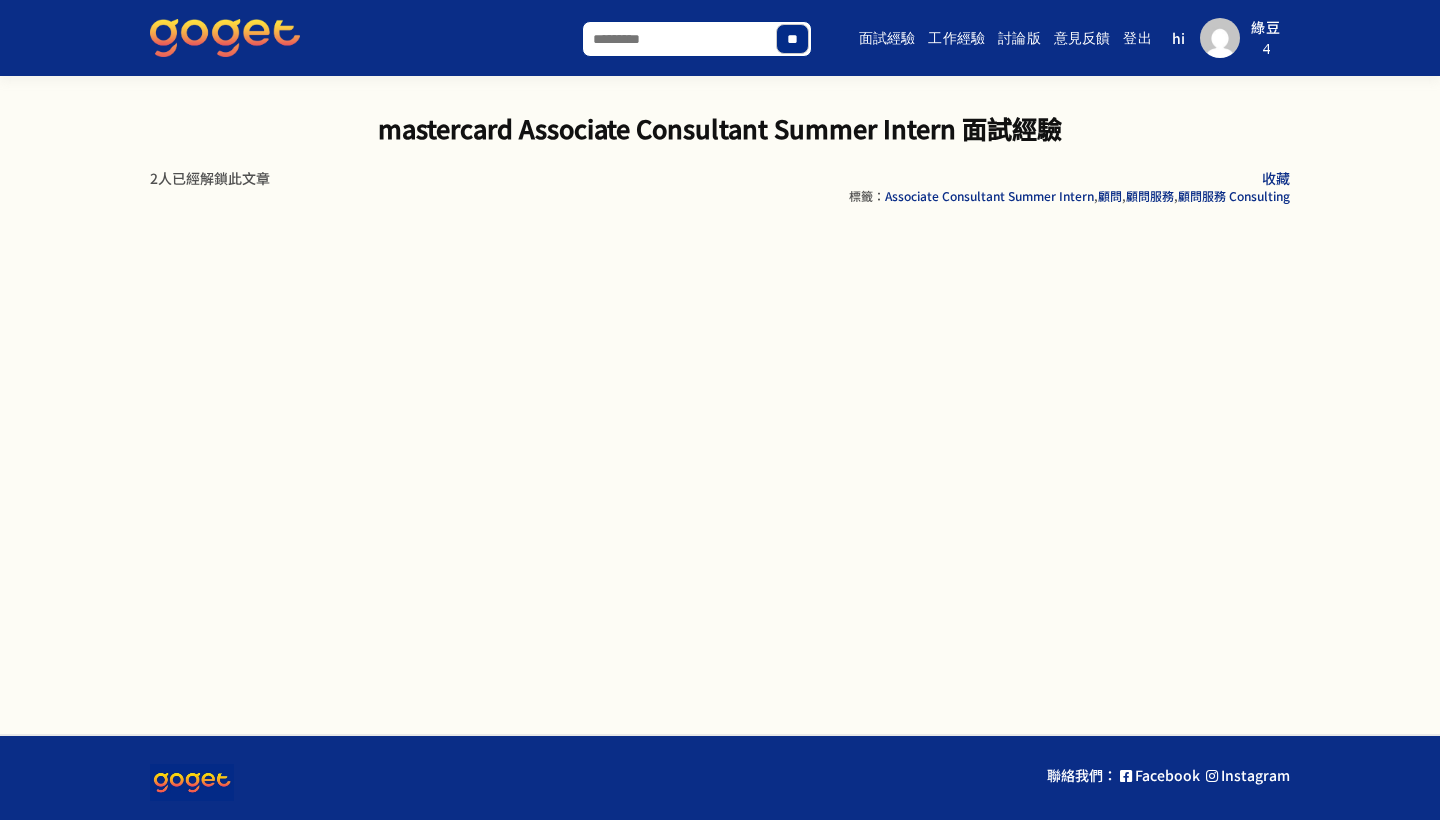 scroll, scrollTop: 0, scrollLeft: 0, axis: both 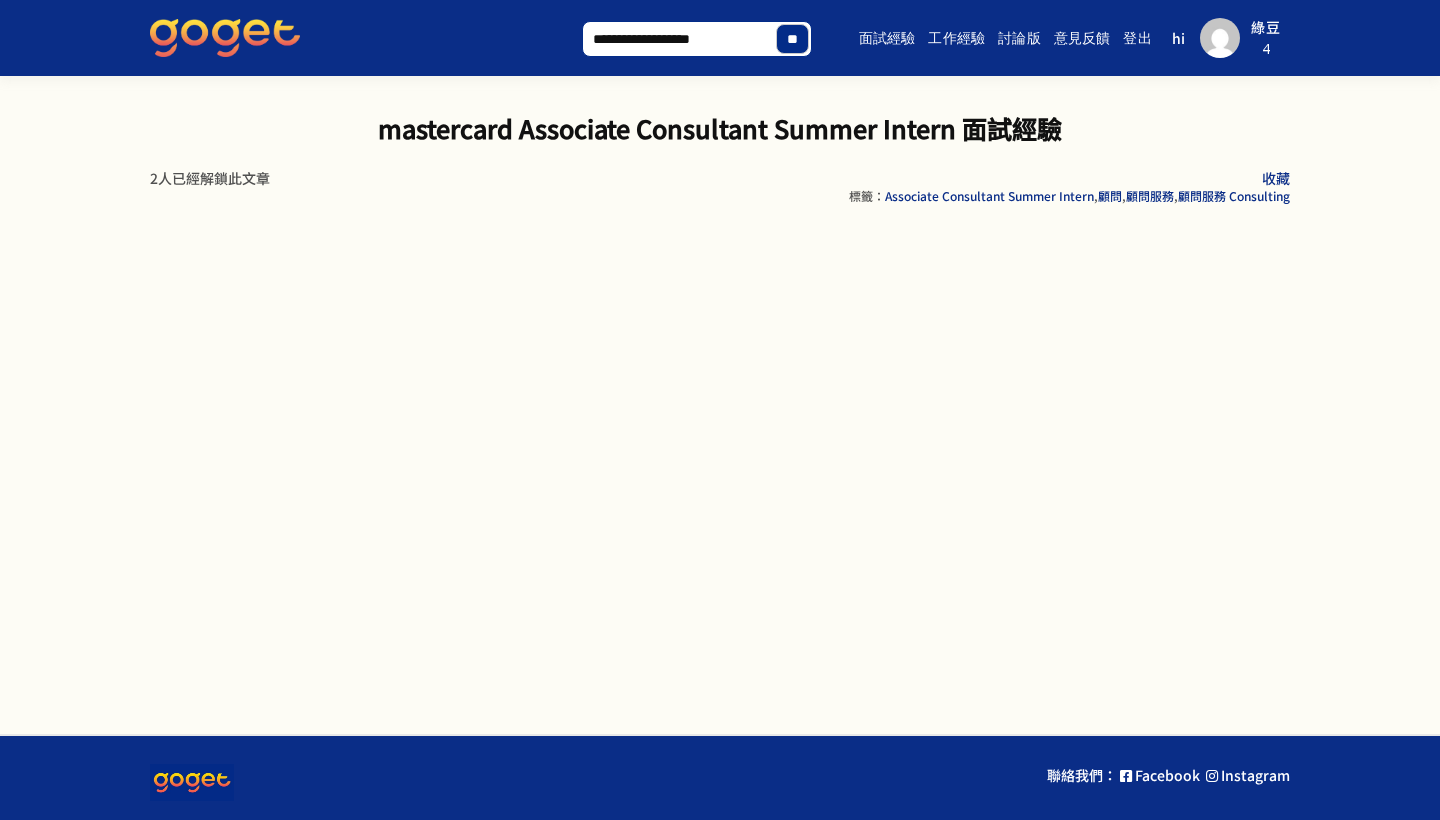 type on "**********" 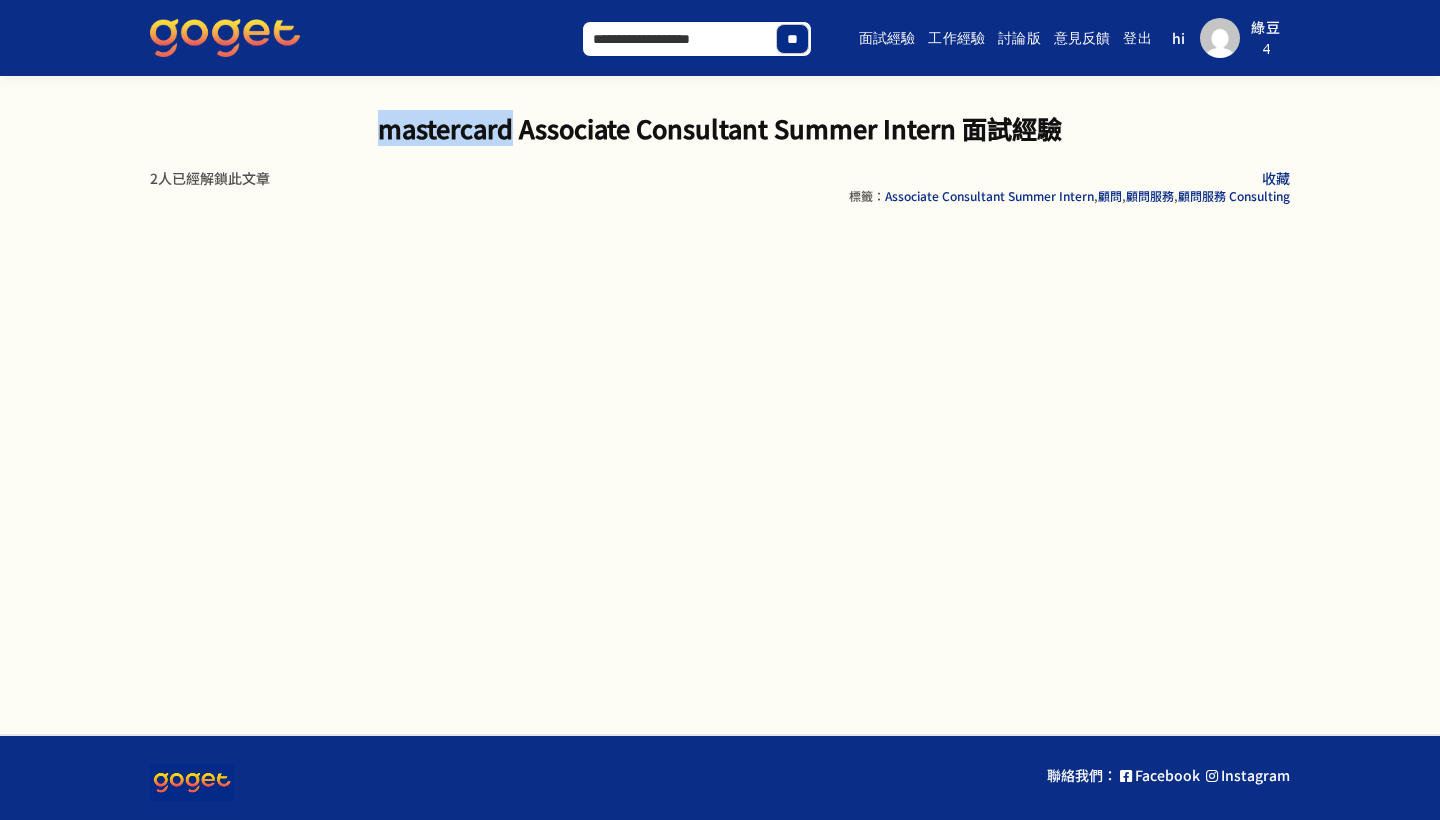 drag, startPoint x: 361, startPoint y: 140, endPoint x: 495, endPoint y: 136, distance: 134.0597 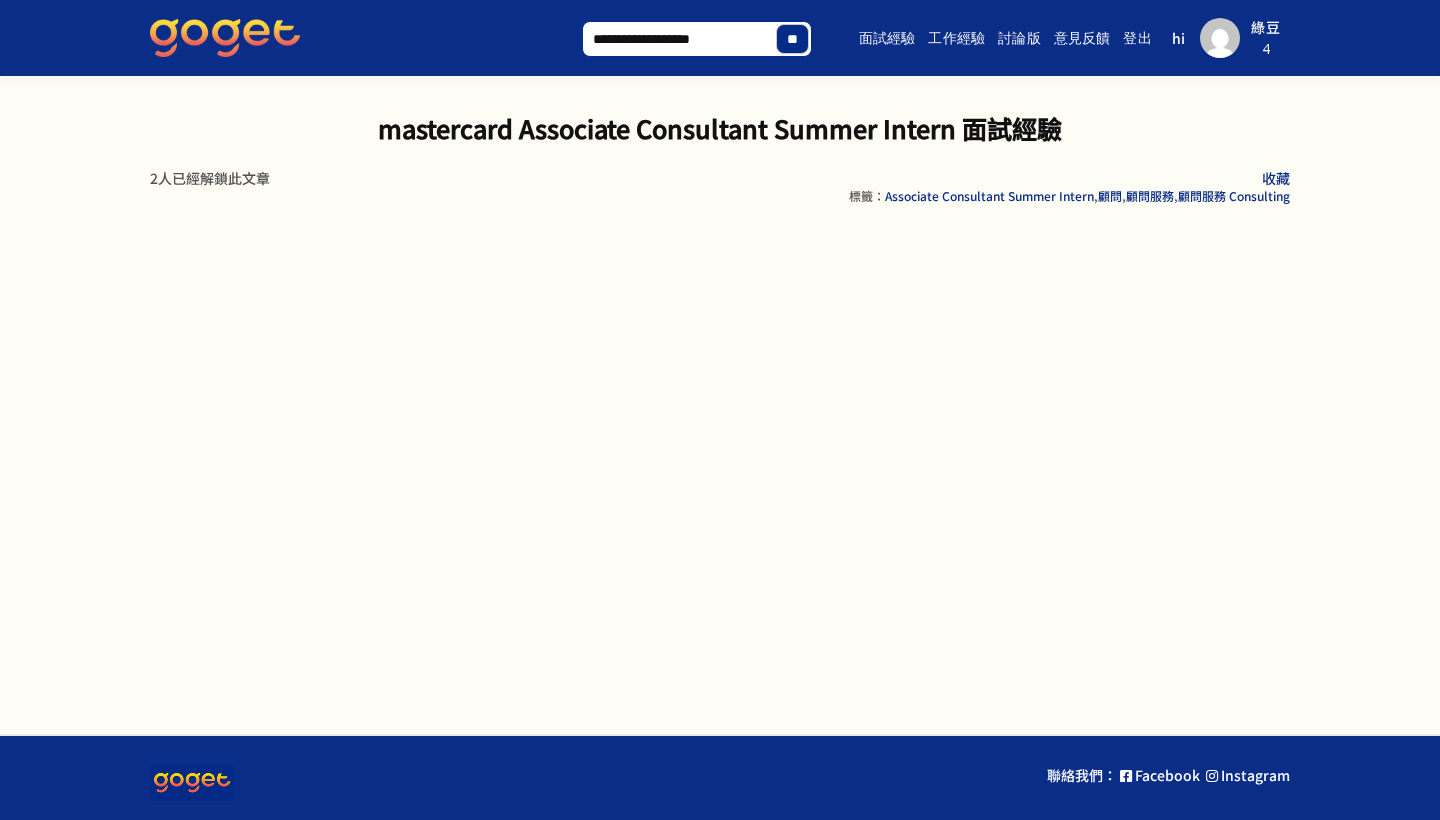 drag, startPoint x: 752, startPoint y: 43, endPoint x: 492, endPoint y: 37, distance: 260.0692 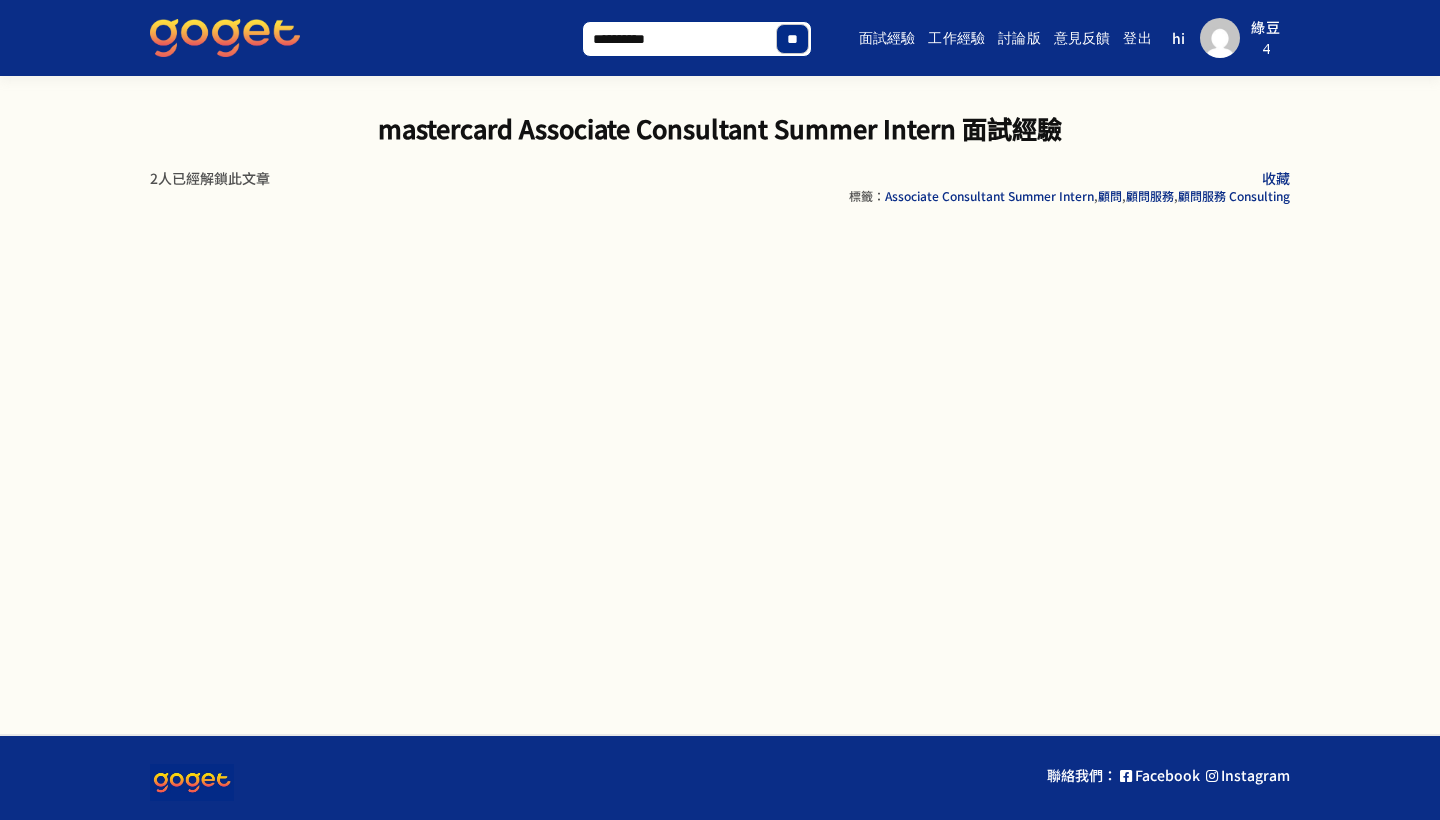 type on "**********" 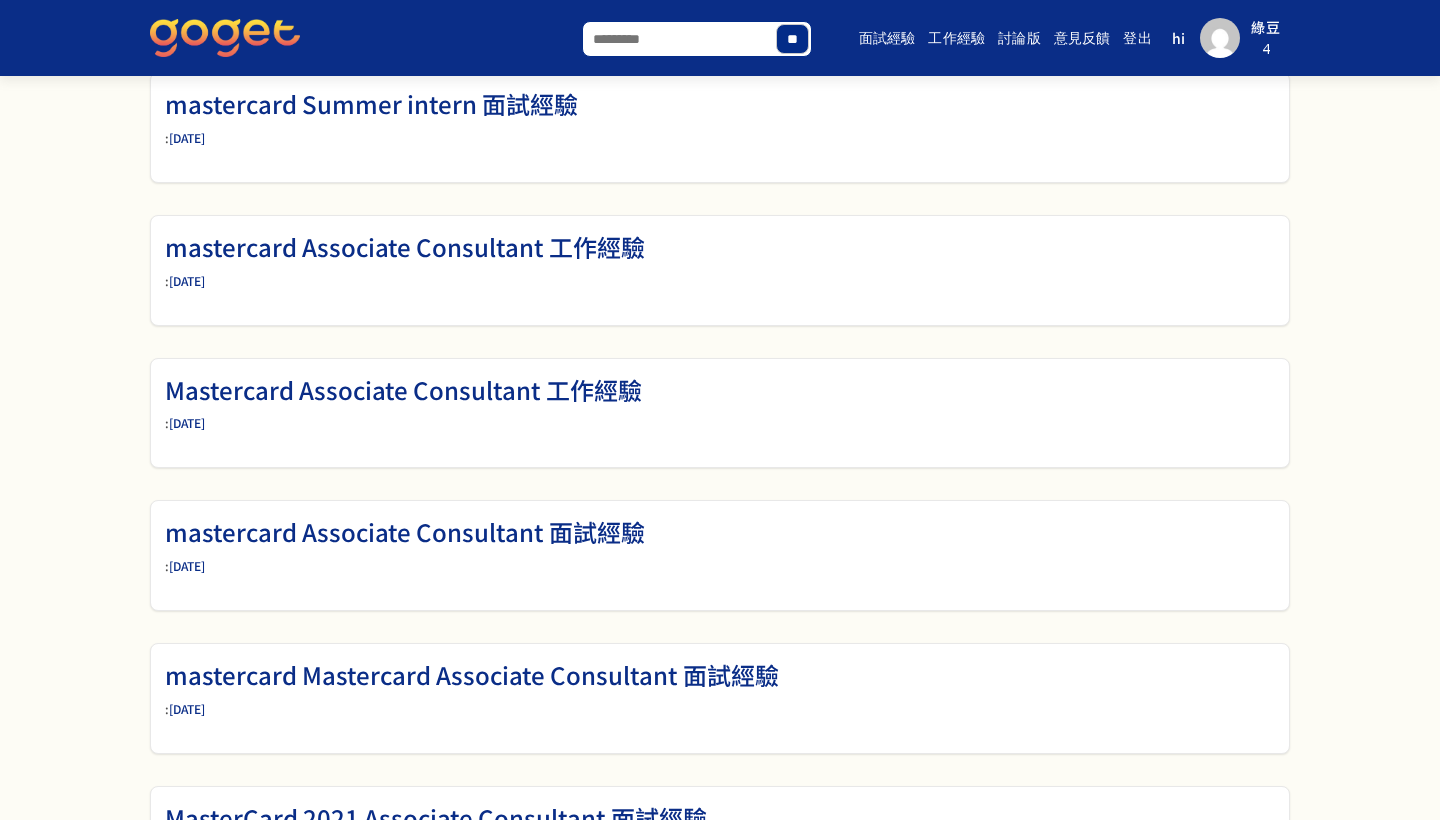 scroll, scrollTop: 978, scrollLeft: 0, axis: vertical 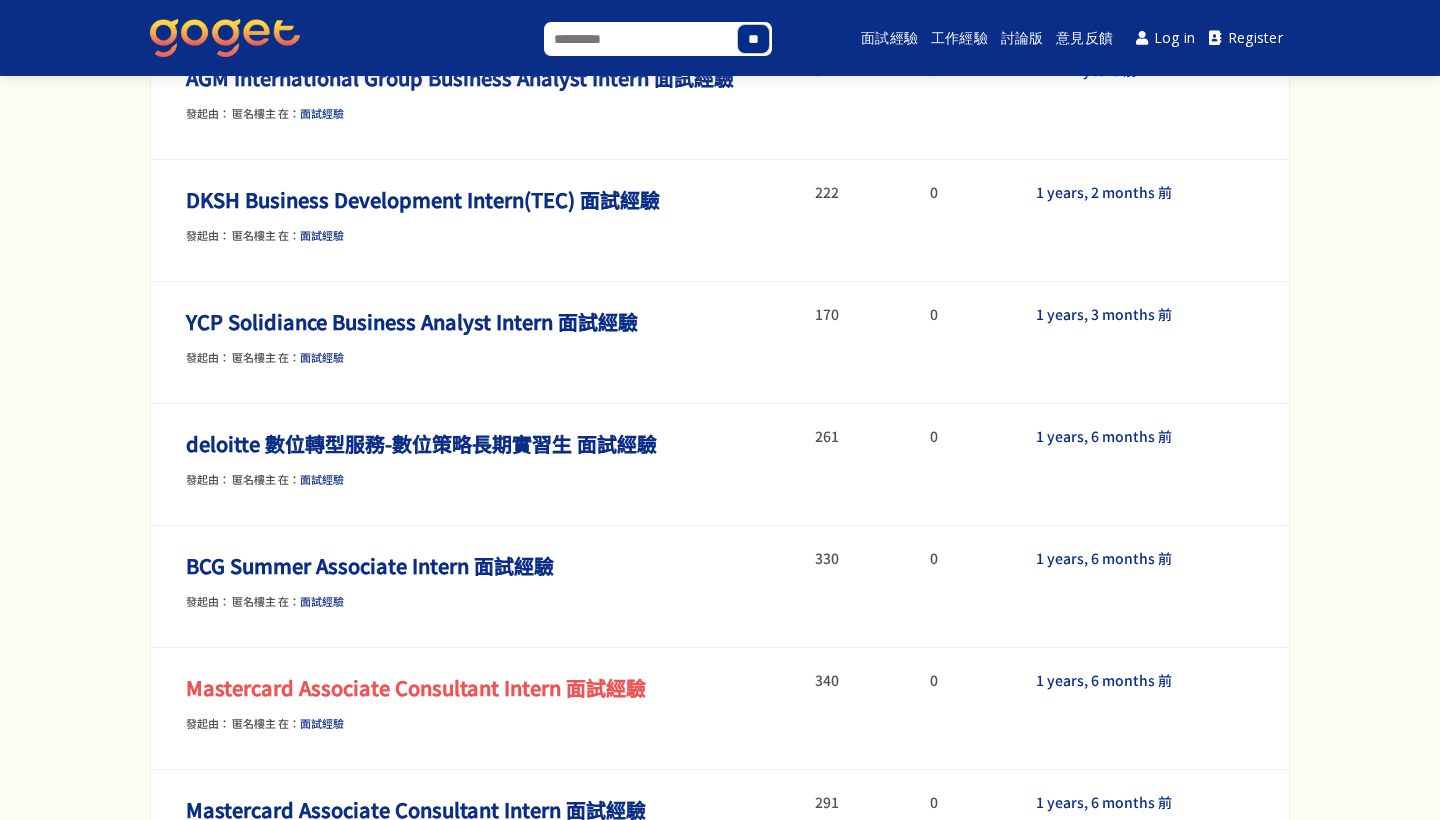click on "Mastercard Associate Consultant Intern 面試經驗" at bounding box center (416, 687) 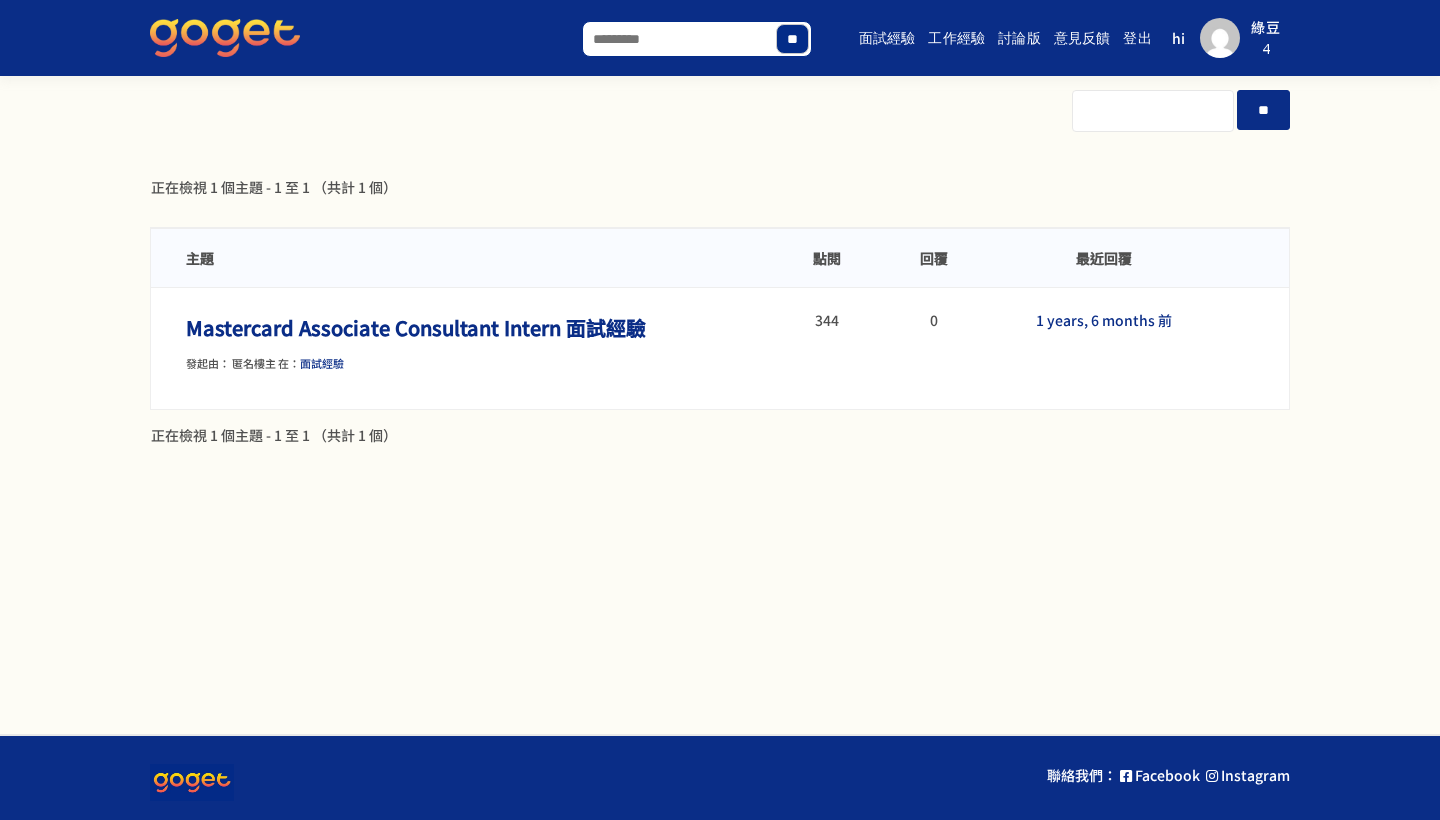 scroll, scrollTop: 0, scrollLeft: 0, axis: both 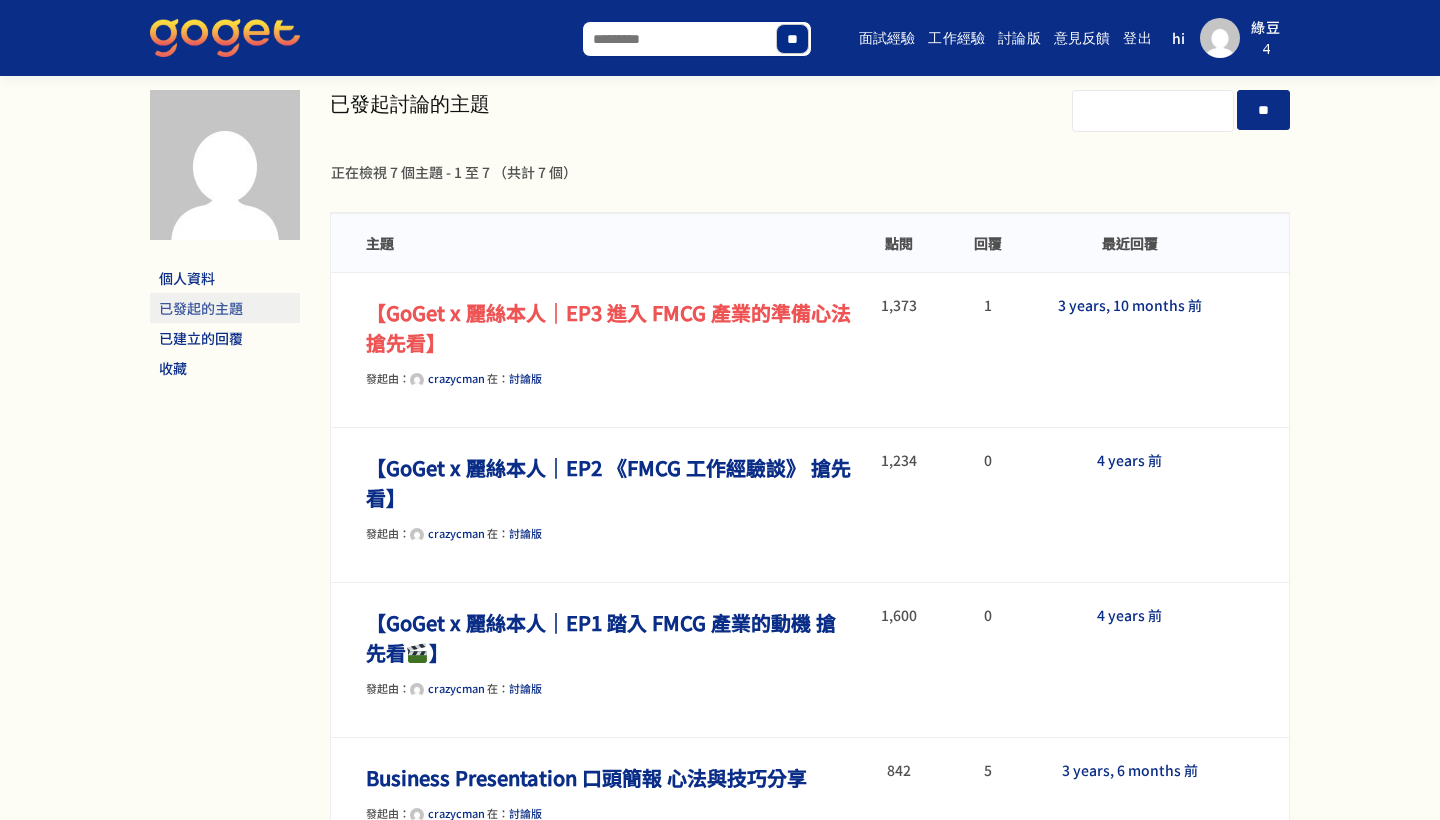 click on "【GoGet x 麗絲本人｜EP3 進入 FMCG 產業的準備心法 搶先看】" at bounding box center (608, 327) 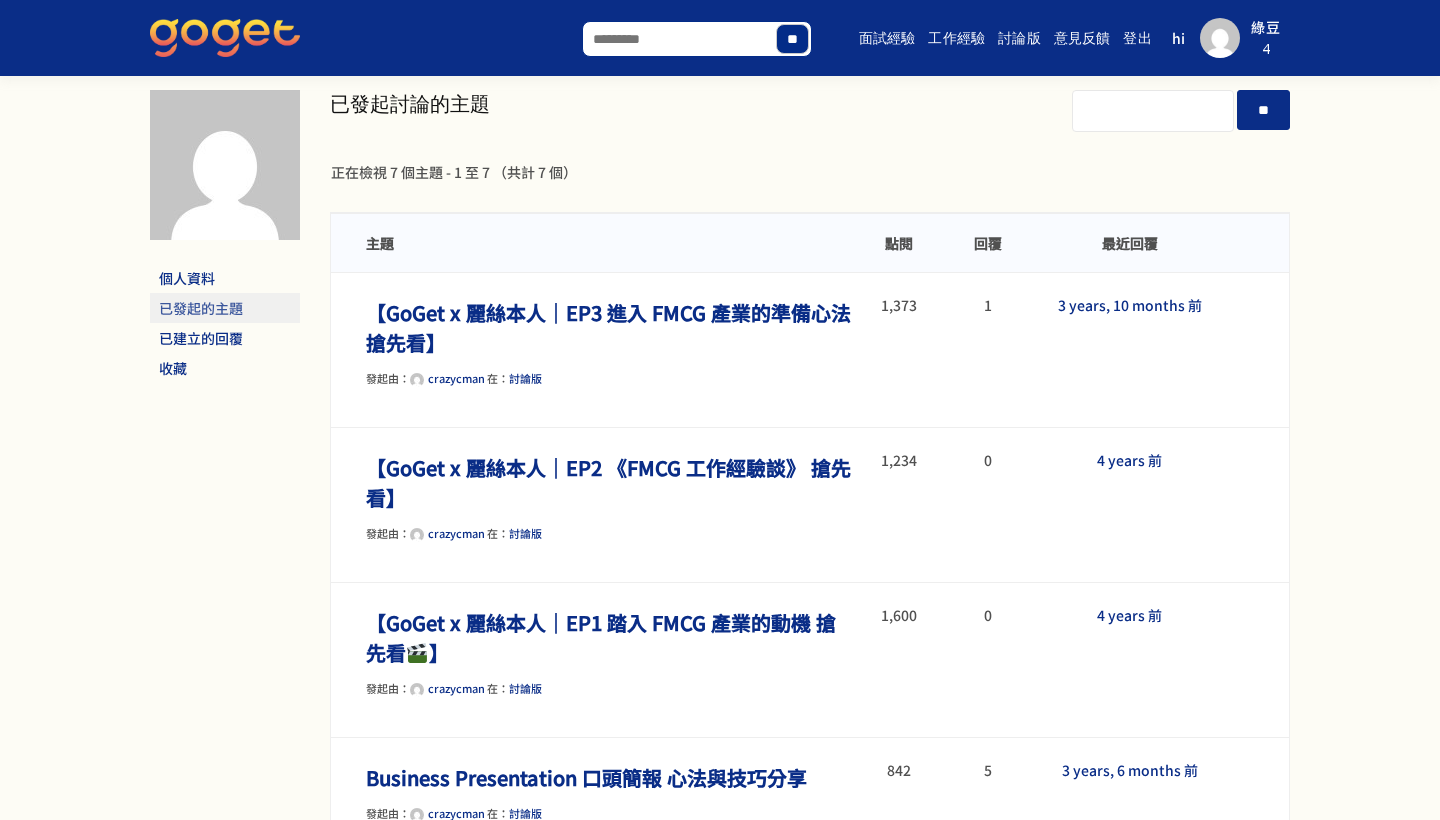click at bounding box center [225, 165] 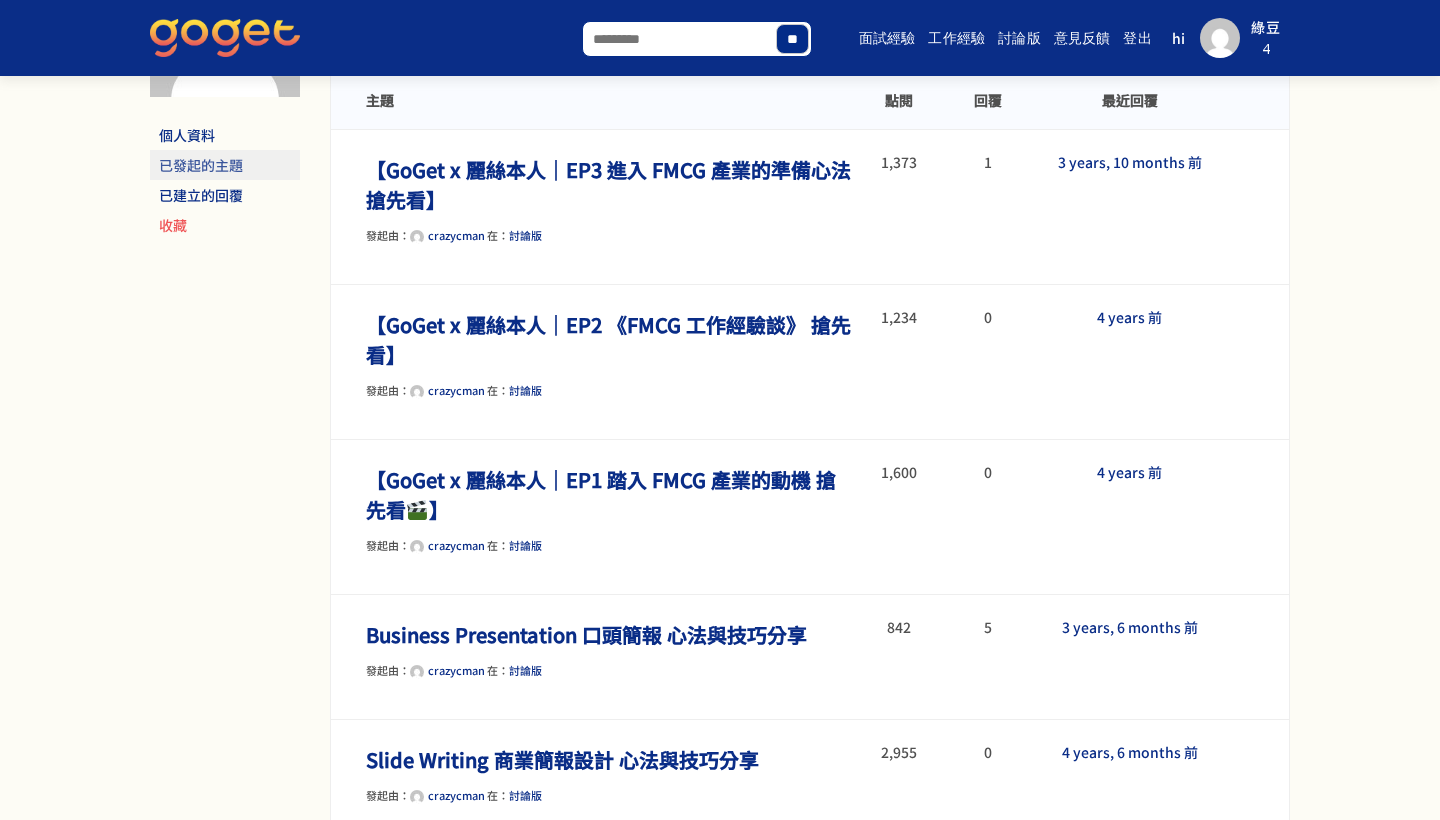 click on "收藏" at bounding box center [225, 225] 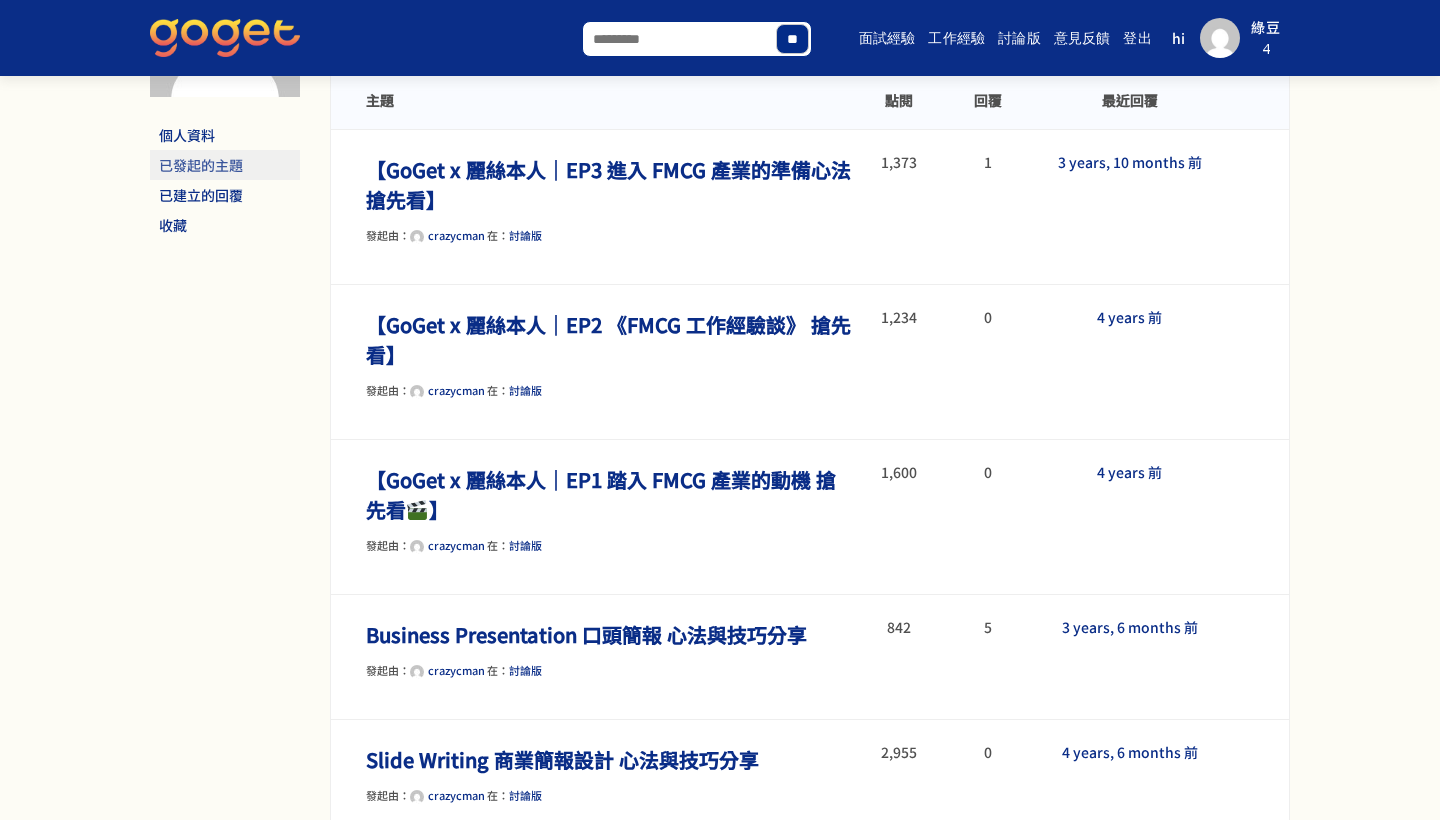 click on "Search for:" at bounding box center [697, 39] 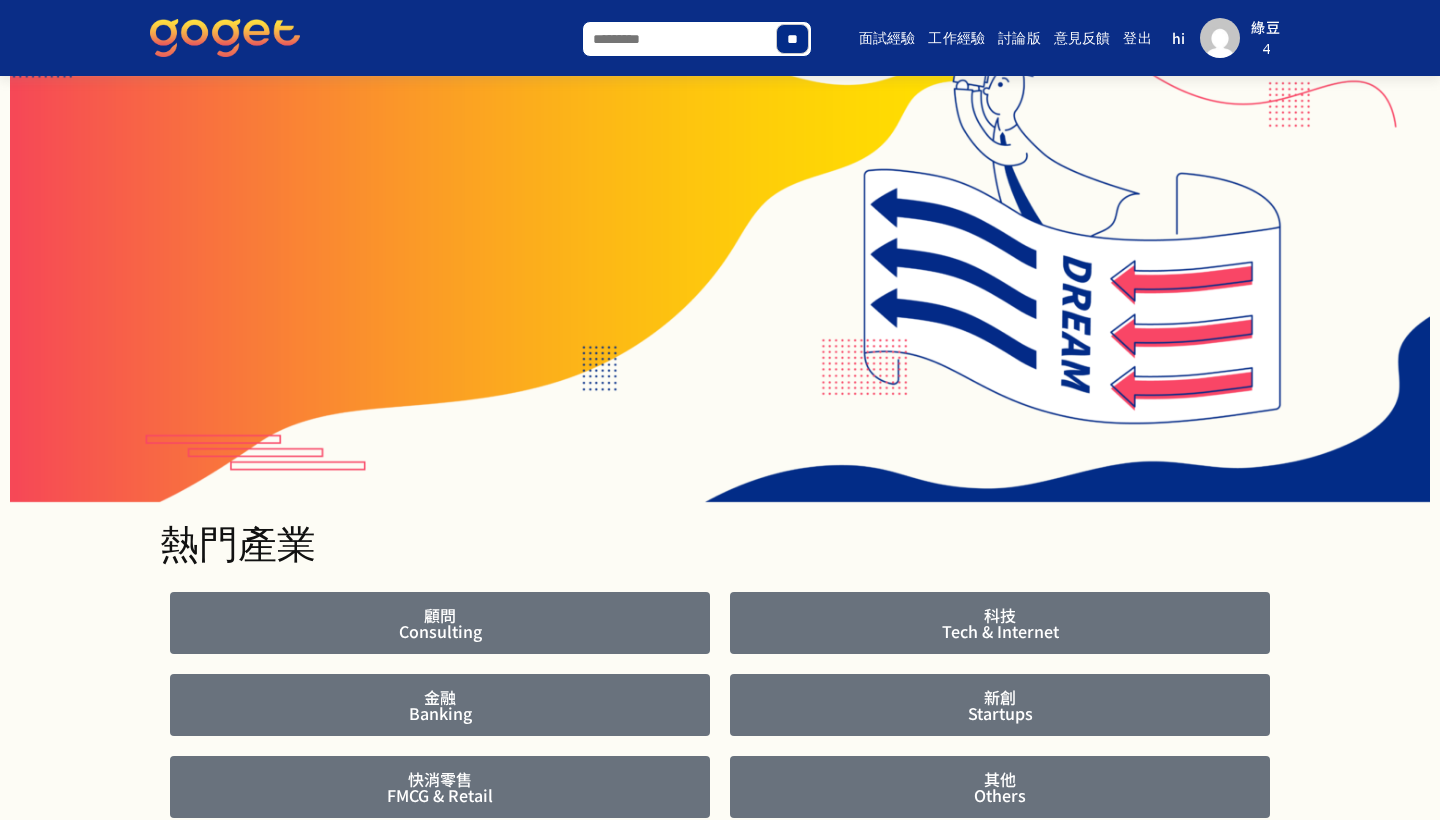 scroll, scrollTop: 551, scrollLeft: 0, axis: vertical 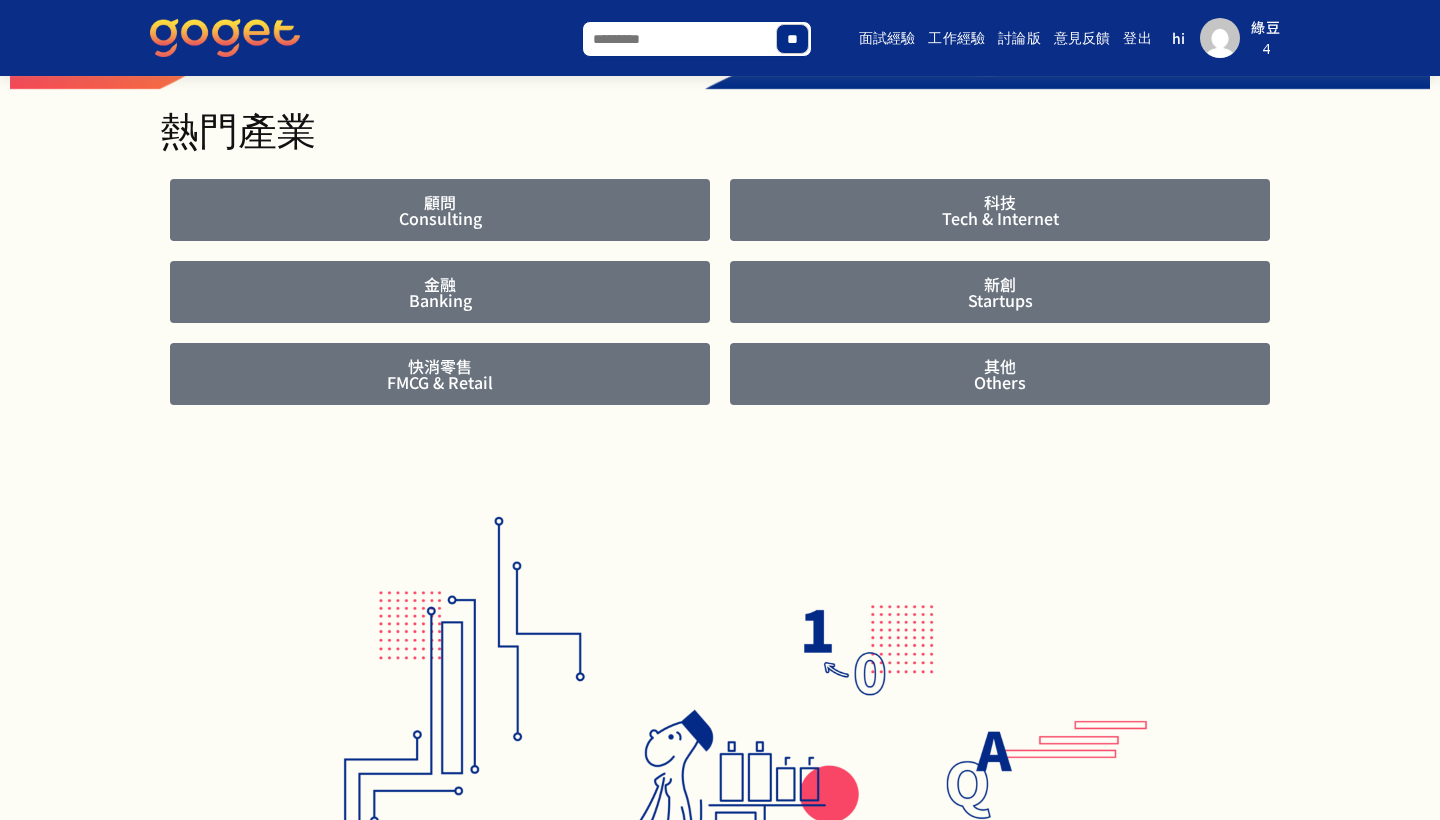 click on "Search for:" at bounding box center [697, 39] 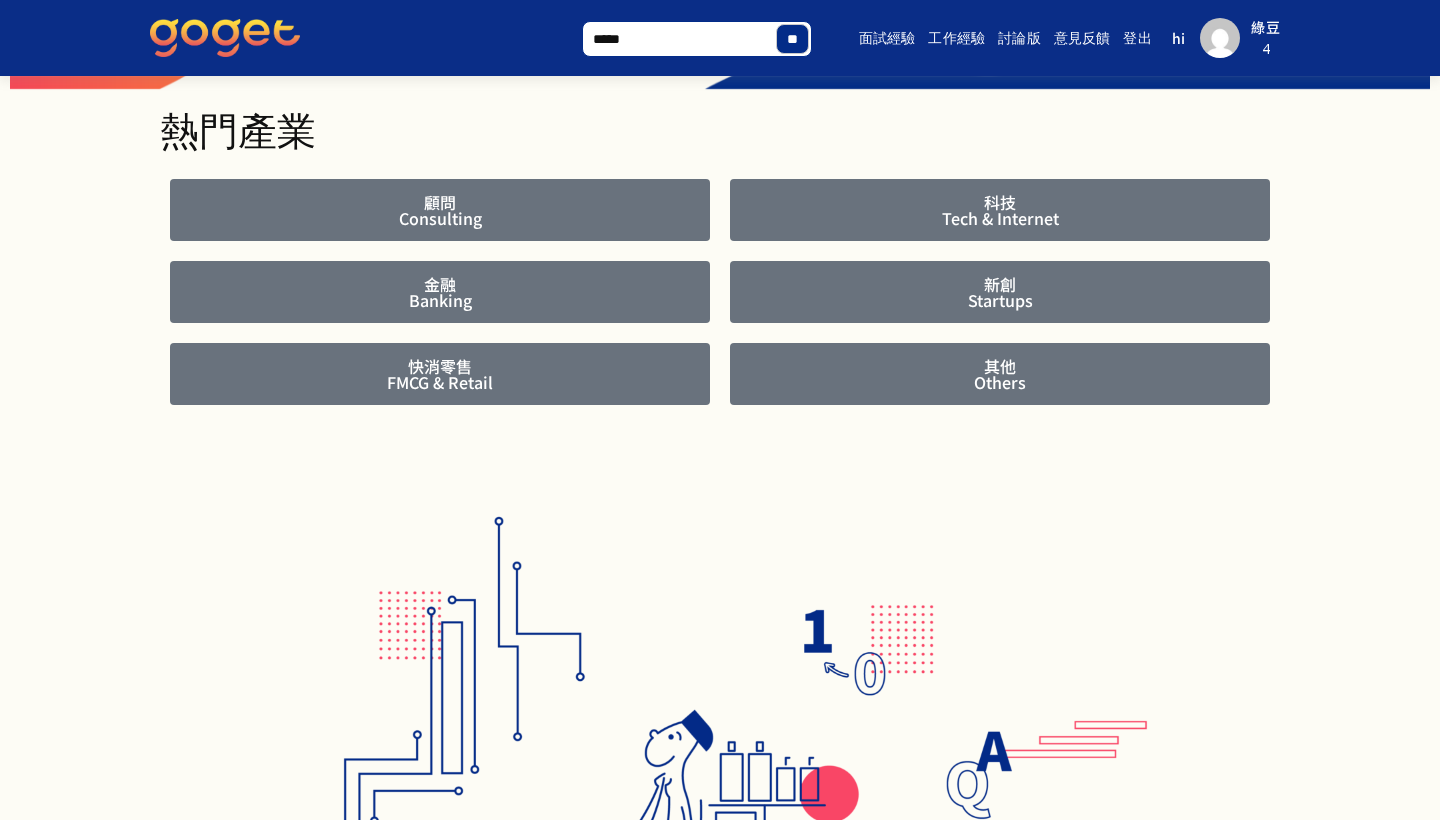 type on "******" 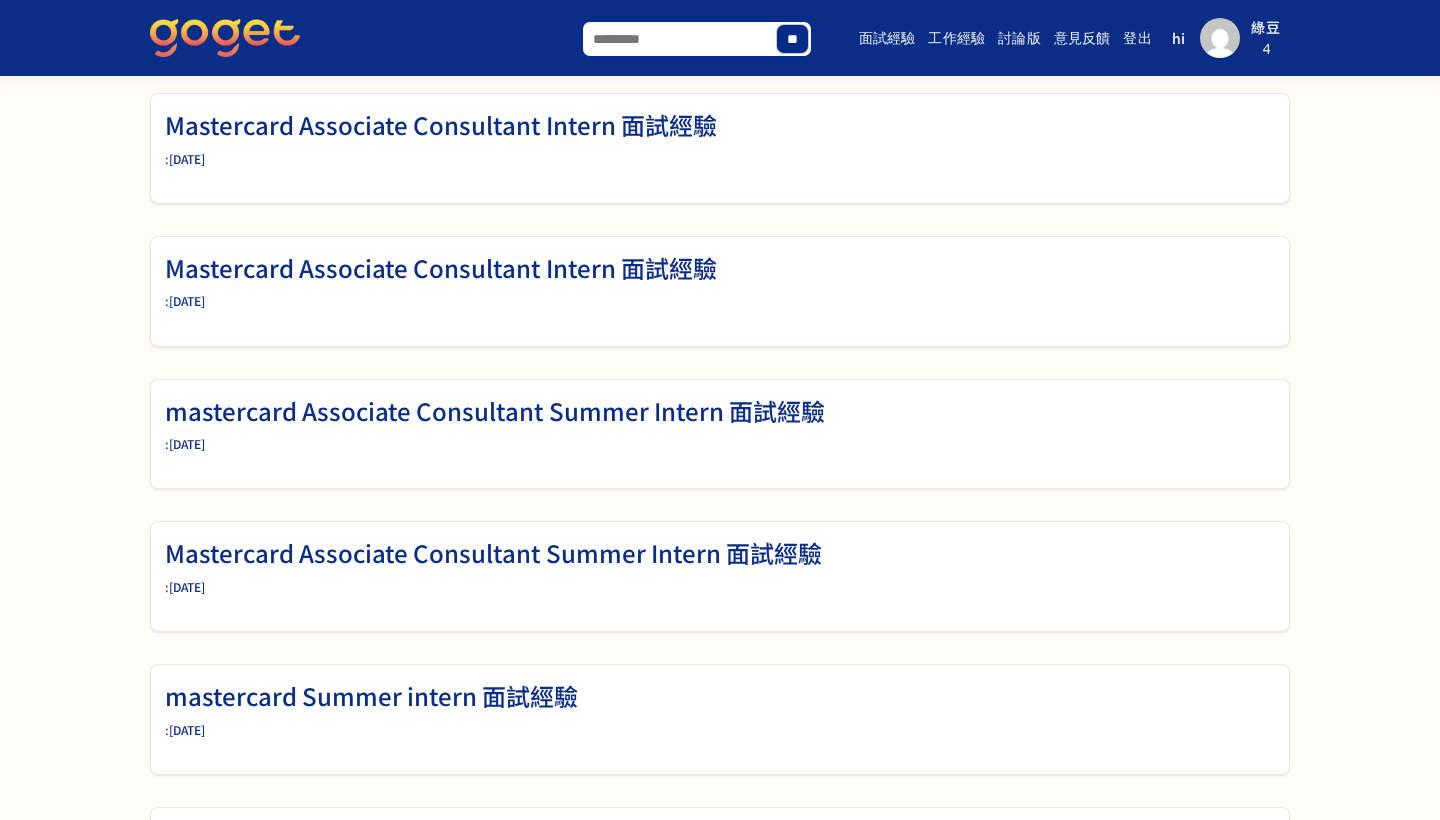 scroll, scrollTop: 0, scrollLeft: 0, axis: both 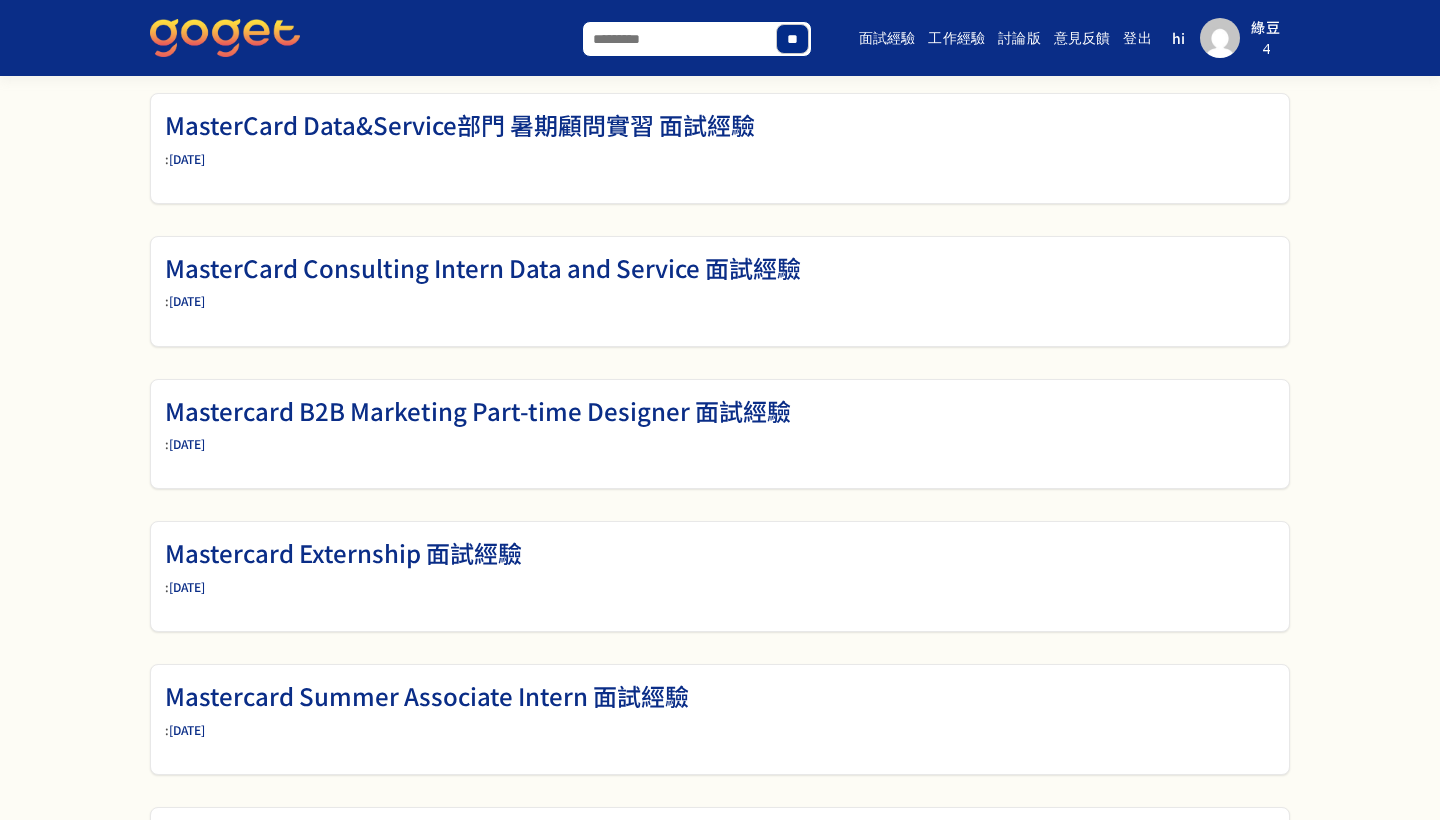 click on "Search for:" at bounding box center (697, 39) 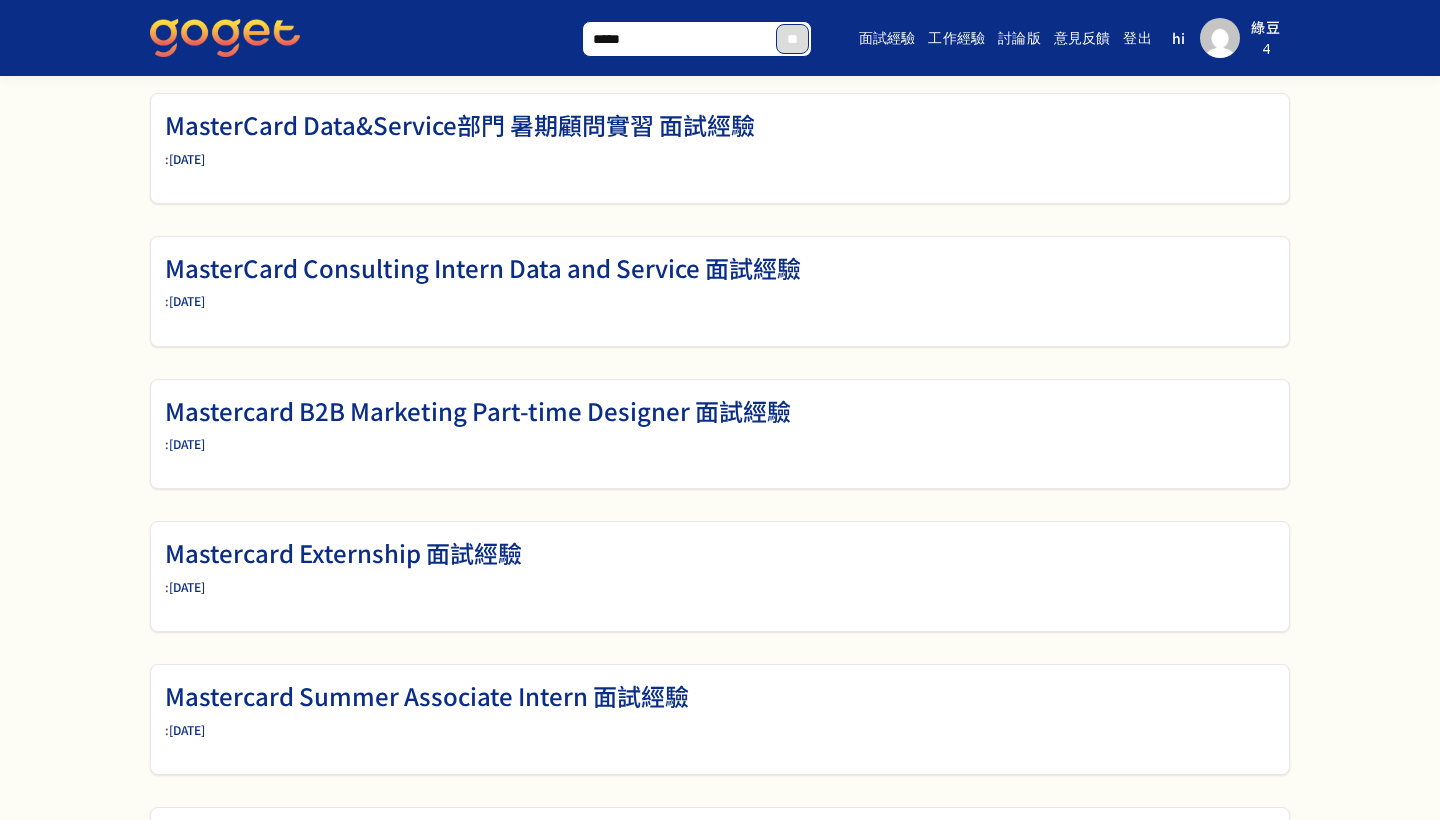 type on "******" 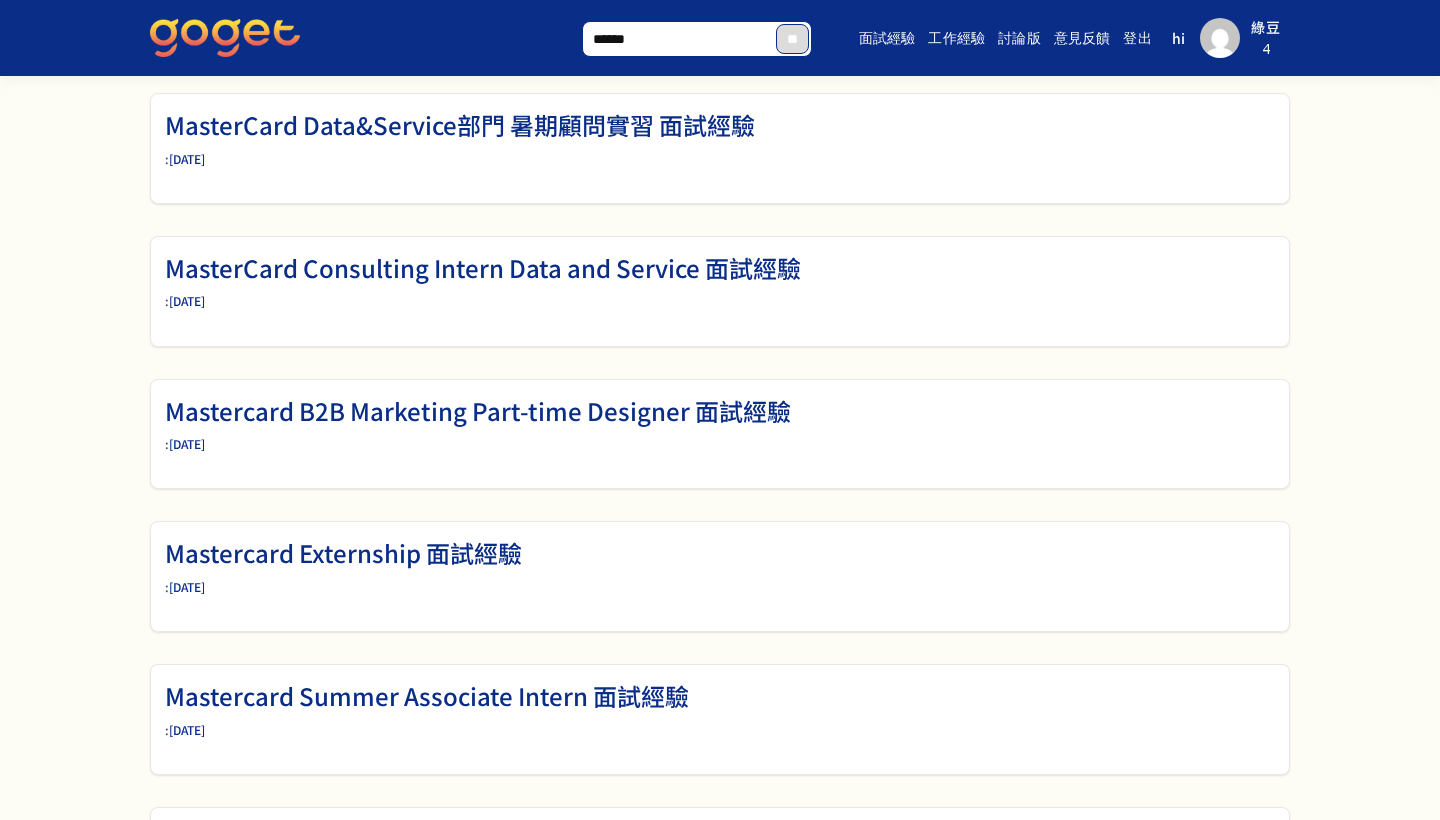 type on "******" 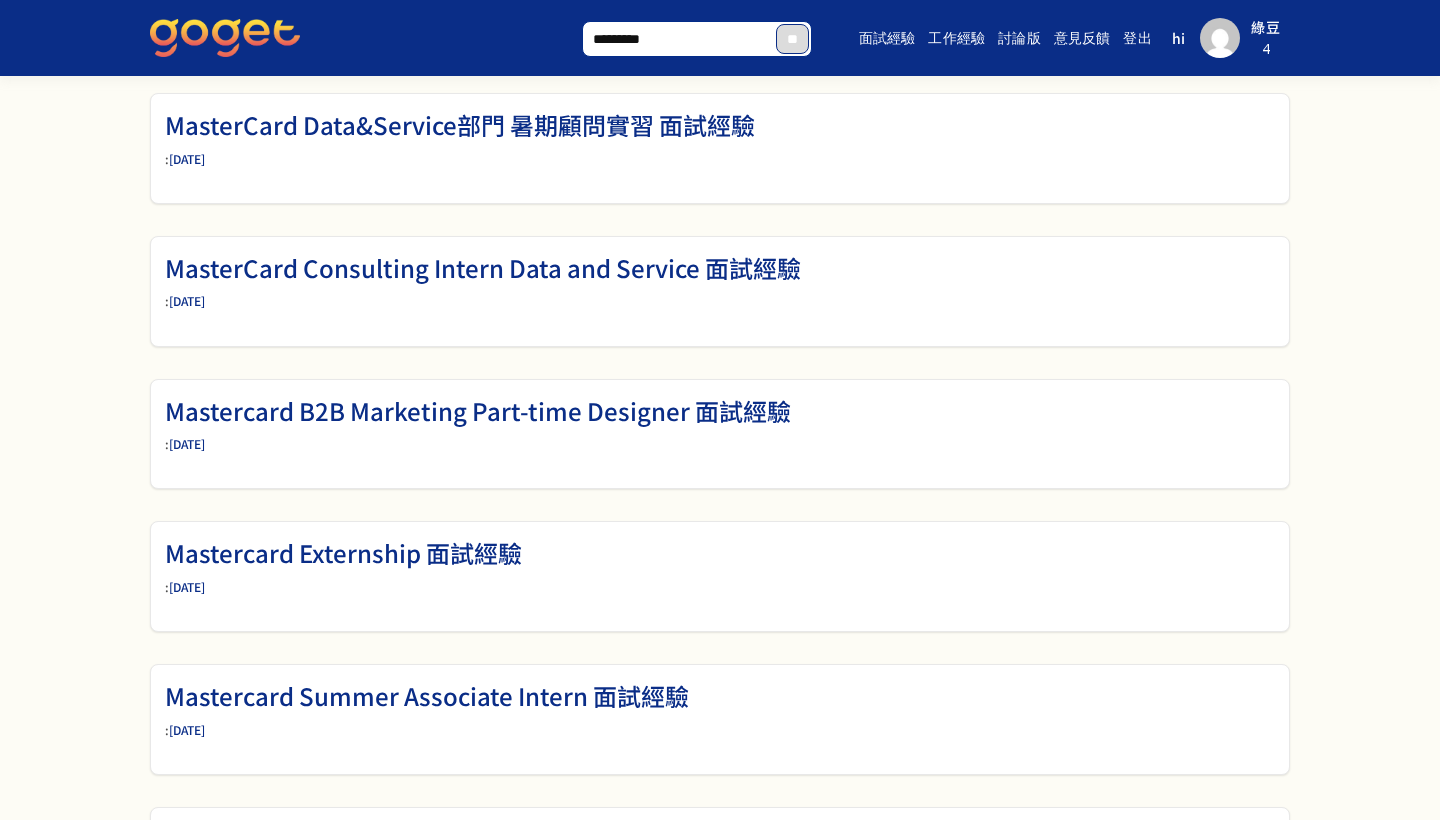 type on "**********" 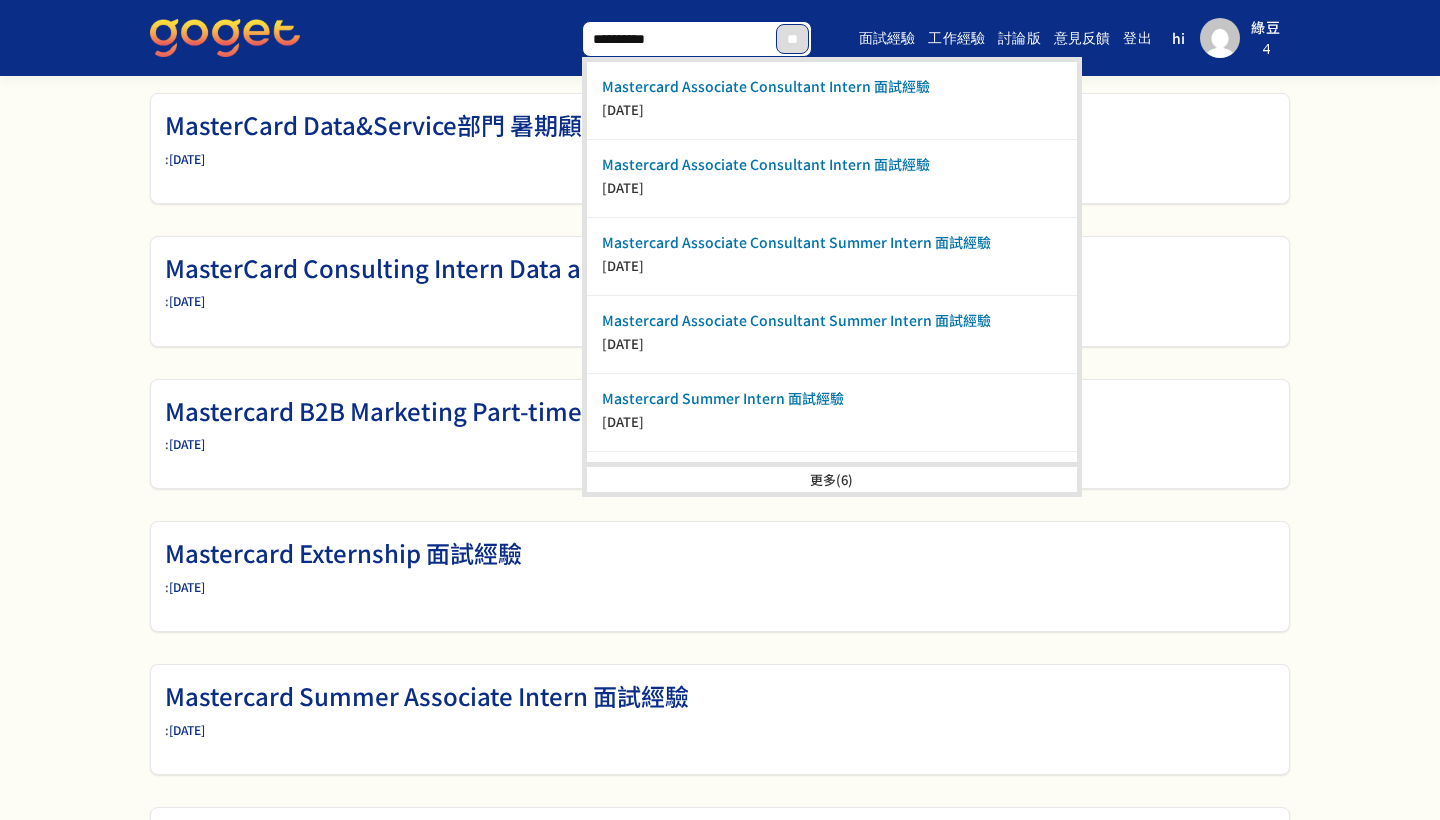 type on "**********" 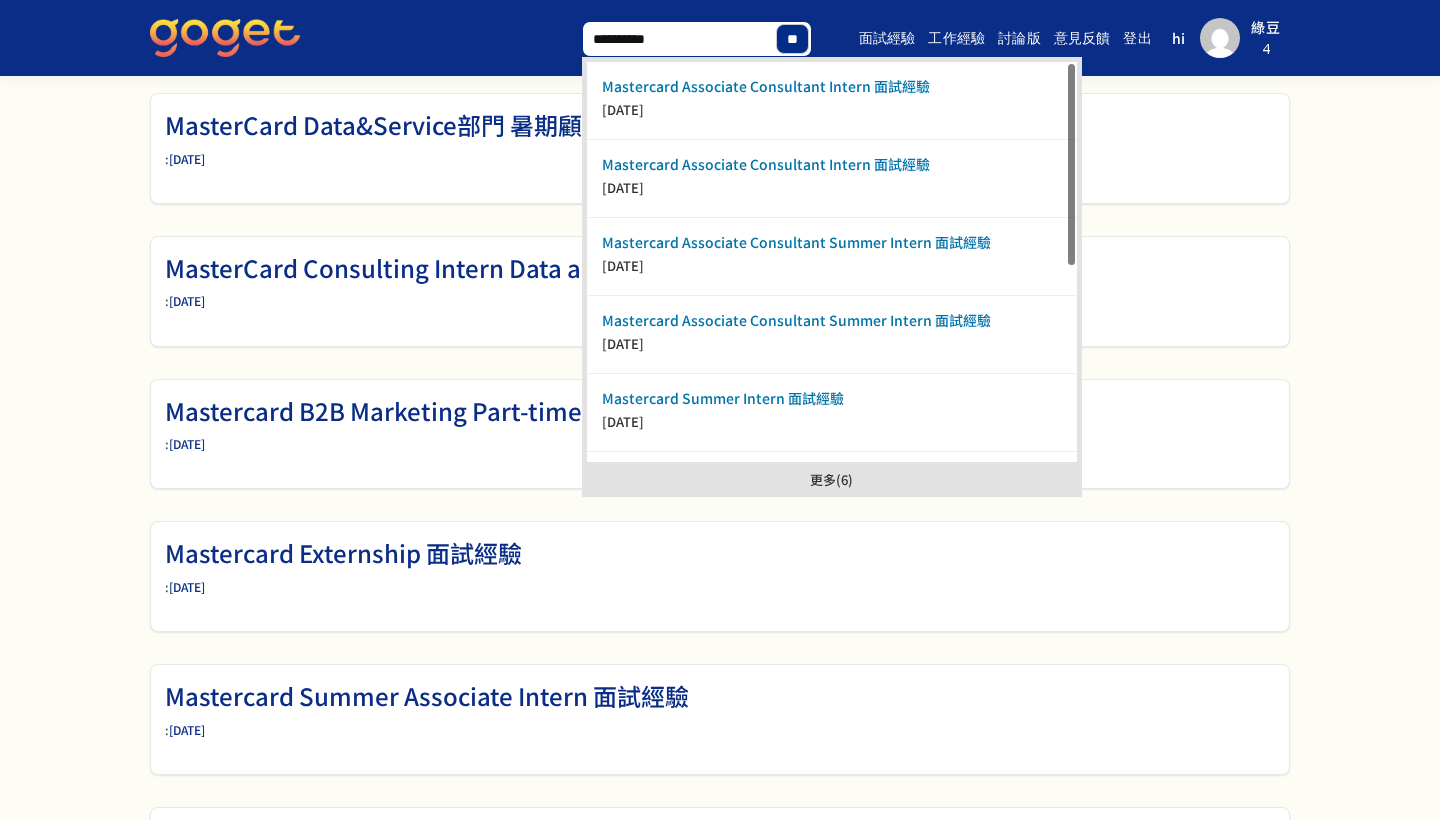 type on "**********" 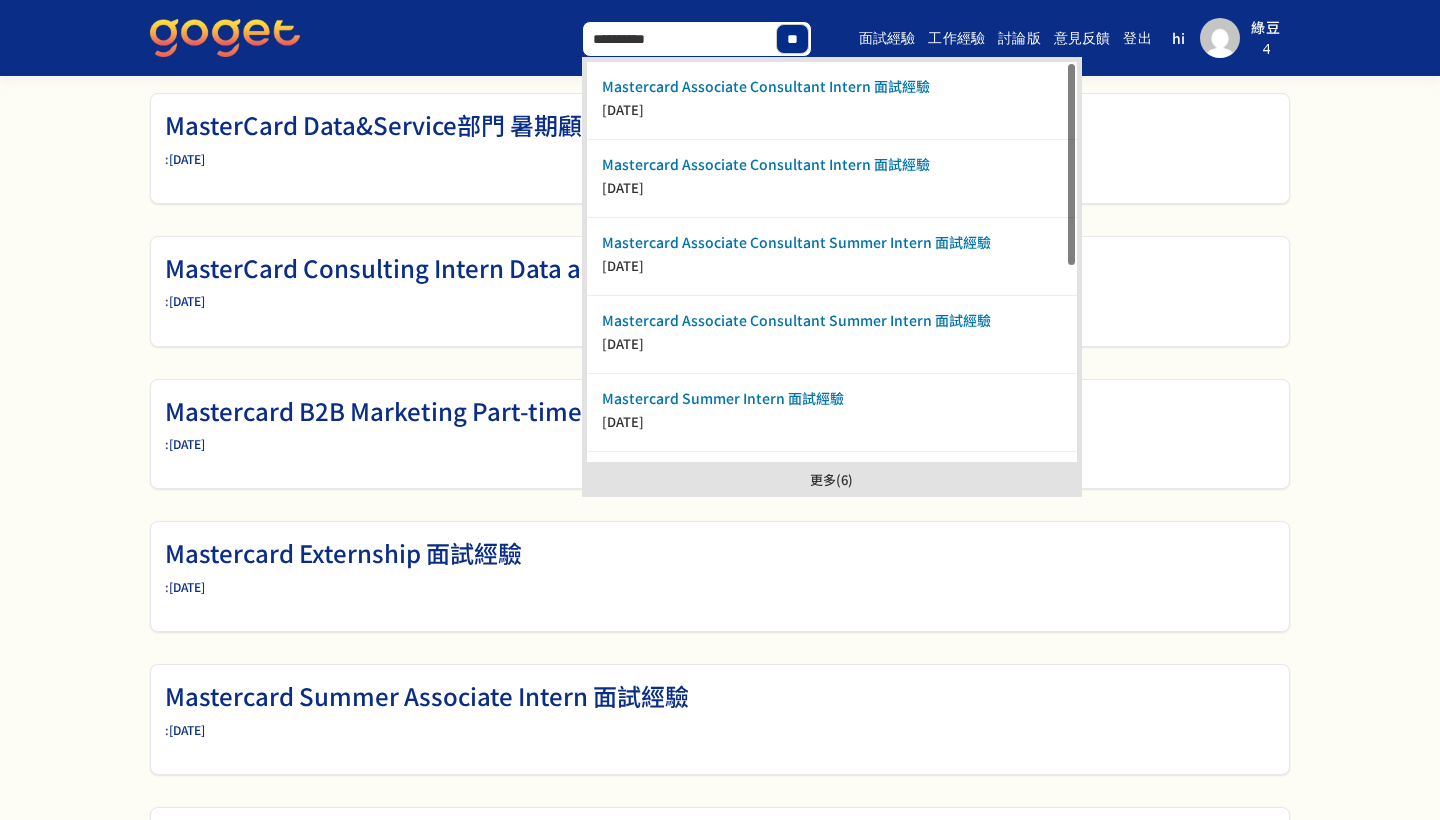 click on "更多  (6)" at bounding box center (832, 479) 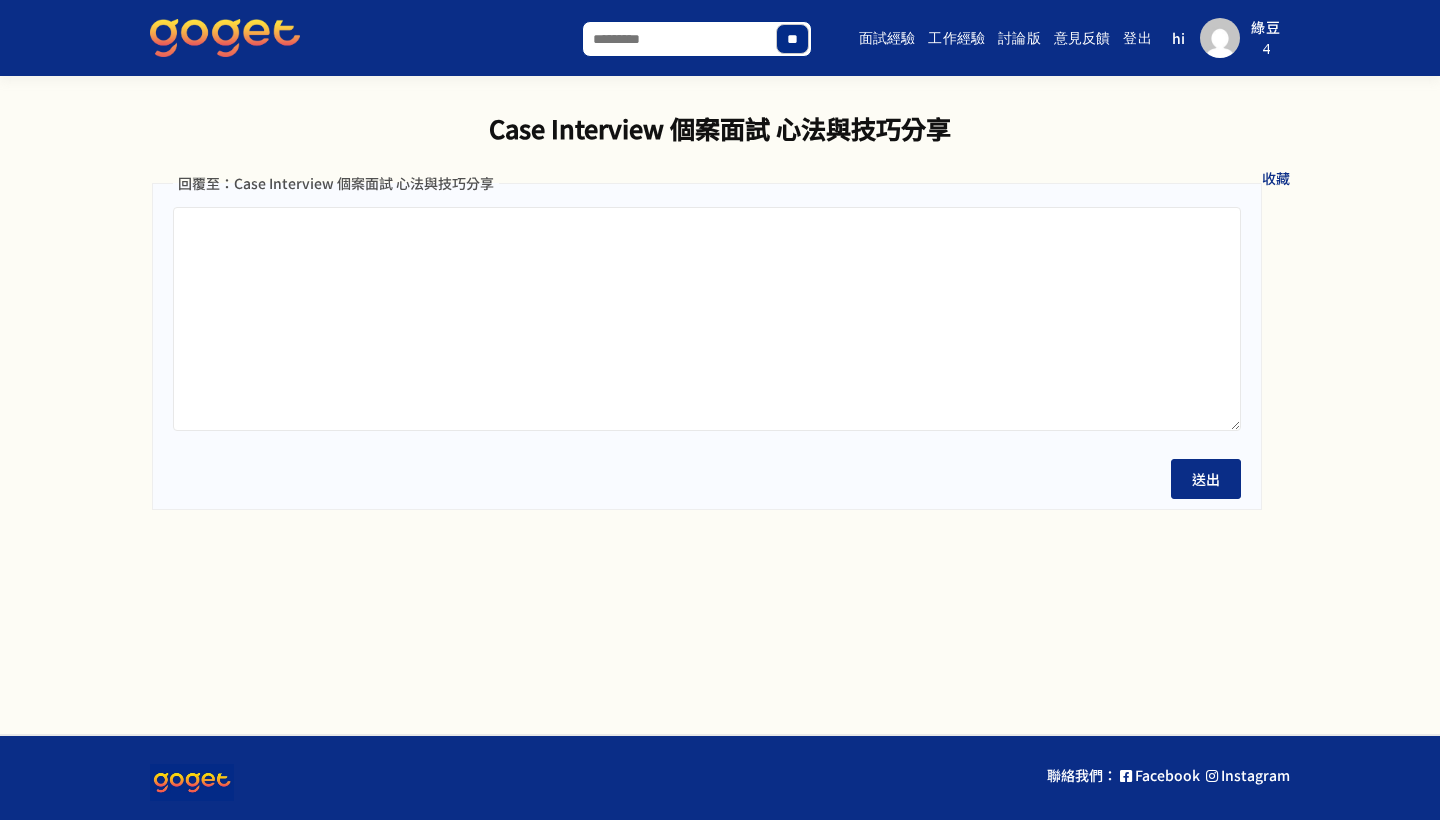 scroll, scrollTop: 0, scrollLeft: 0, axis: both 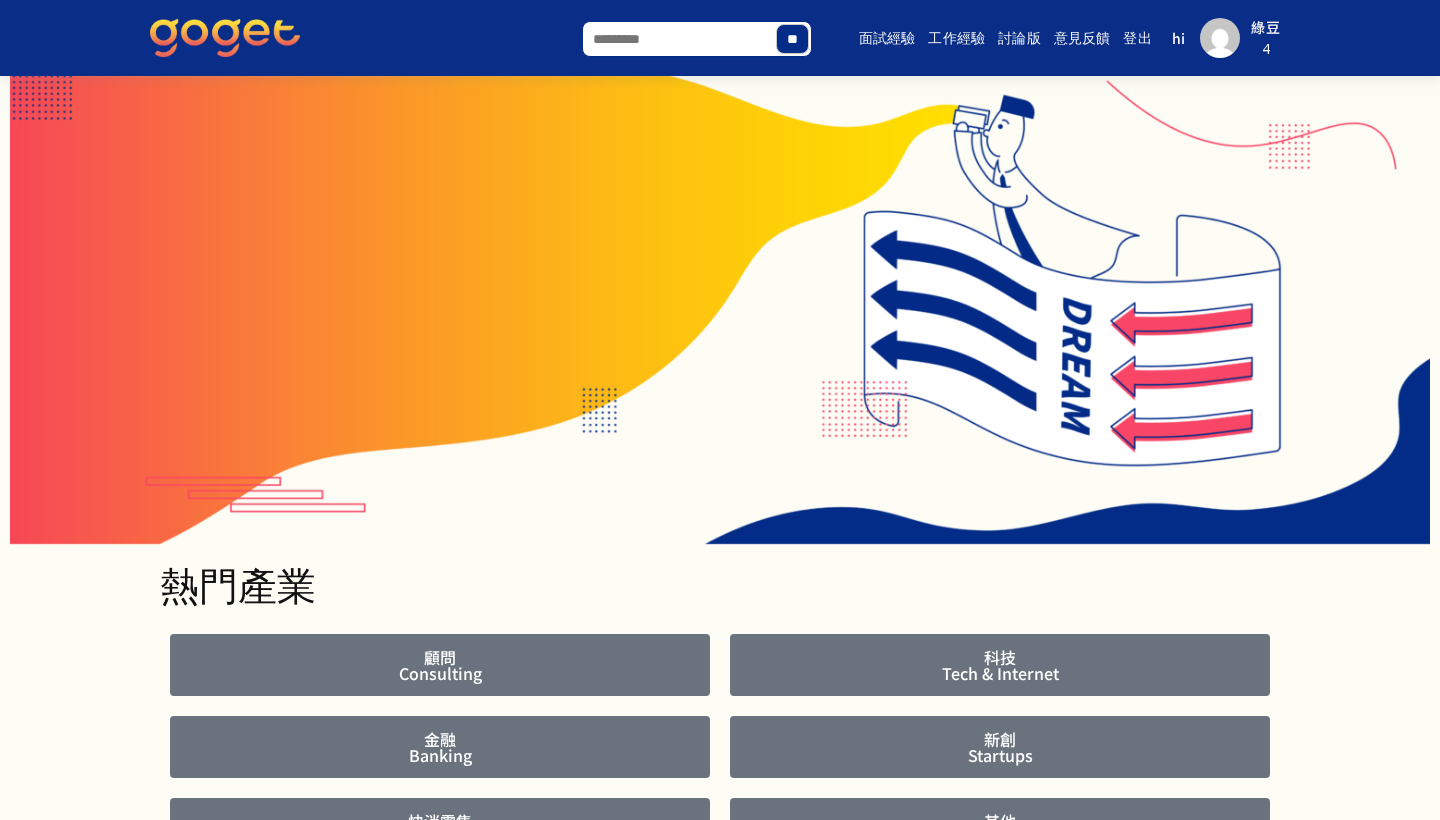 click on "Search for:" at bounding box center (697, 39) 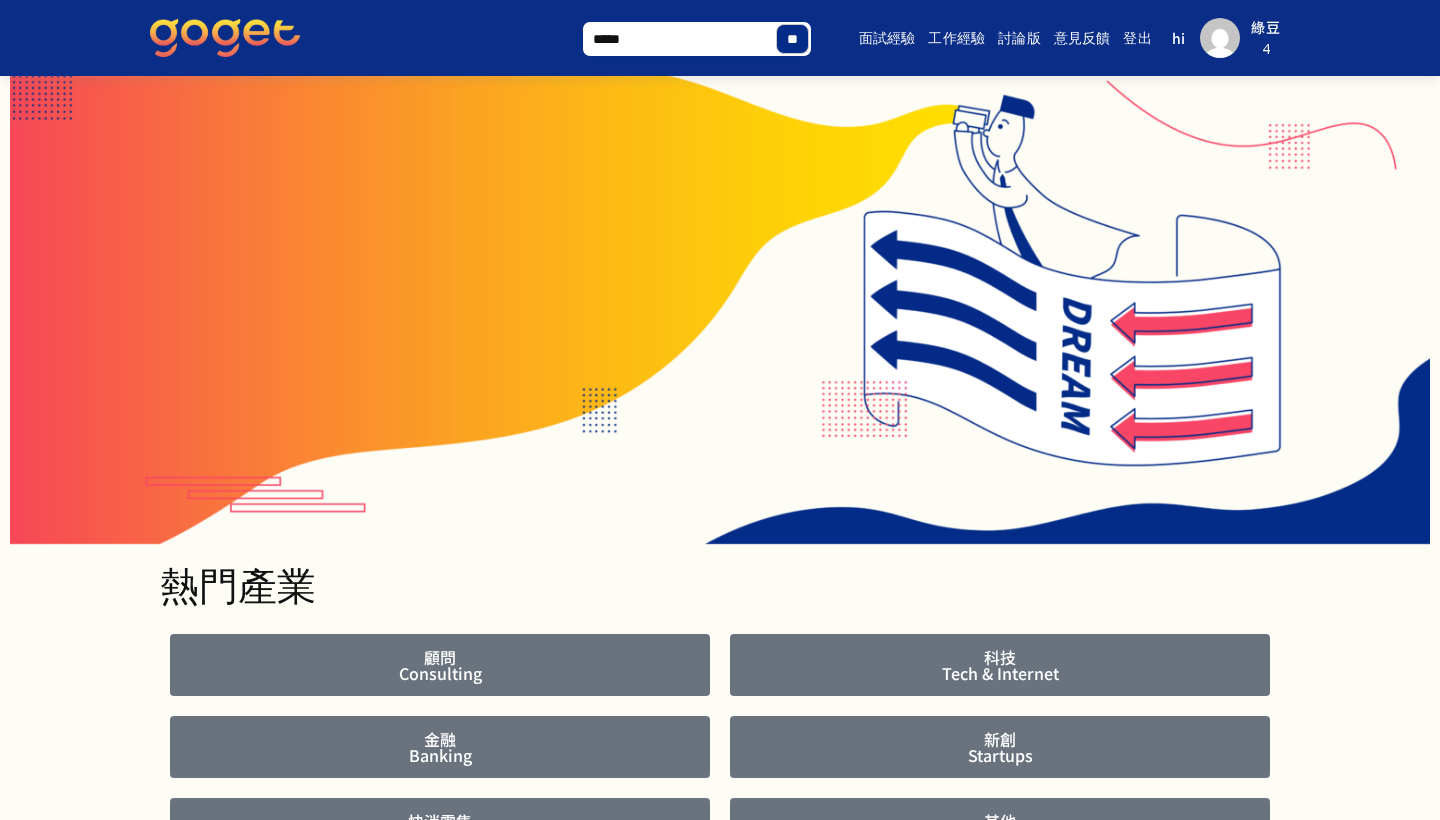 type on "******" 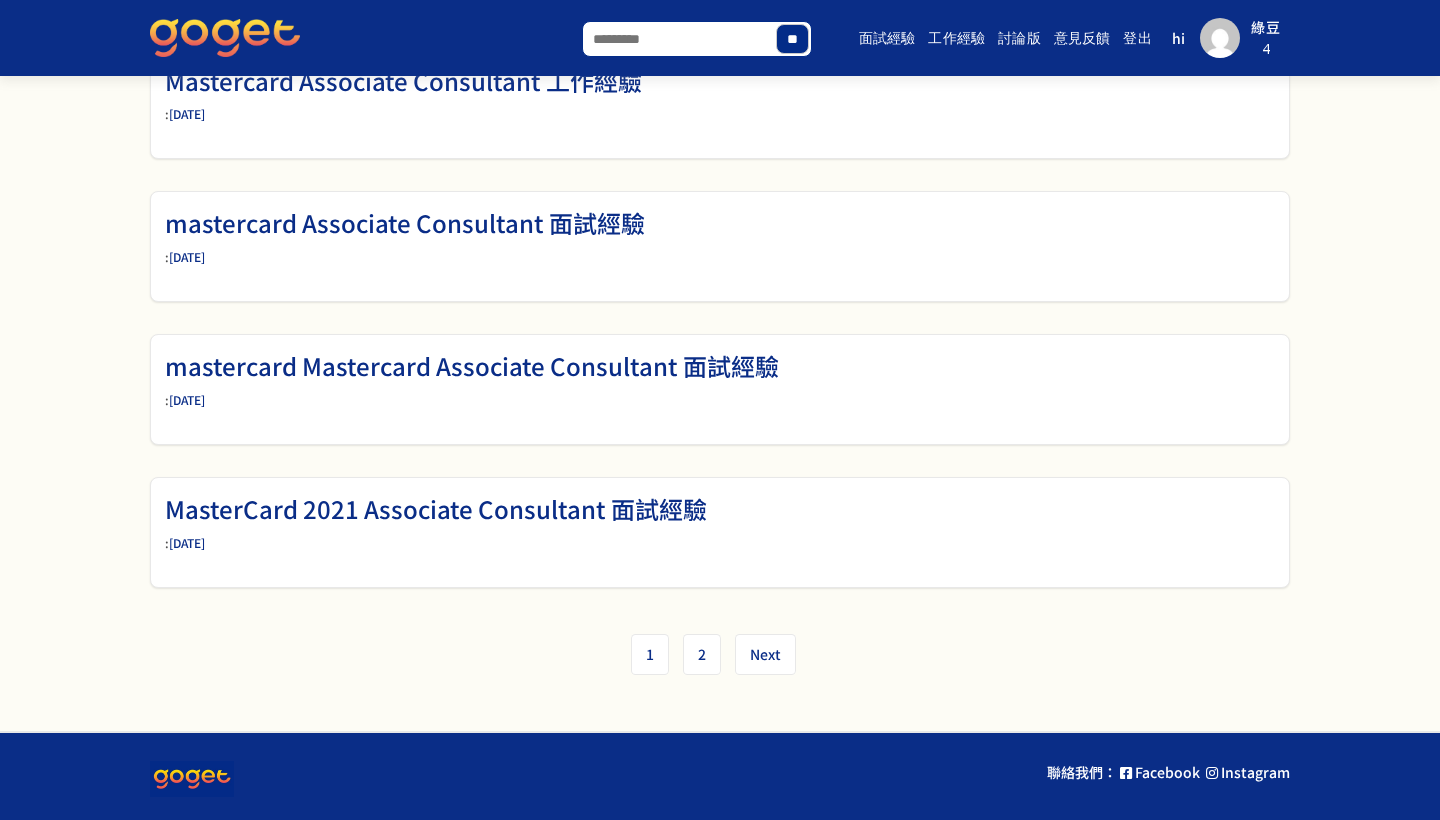 scroll, scrollTop: 900, scrollLeft: 0, axis: vertical 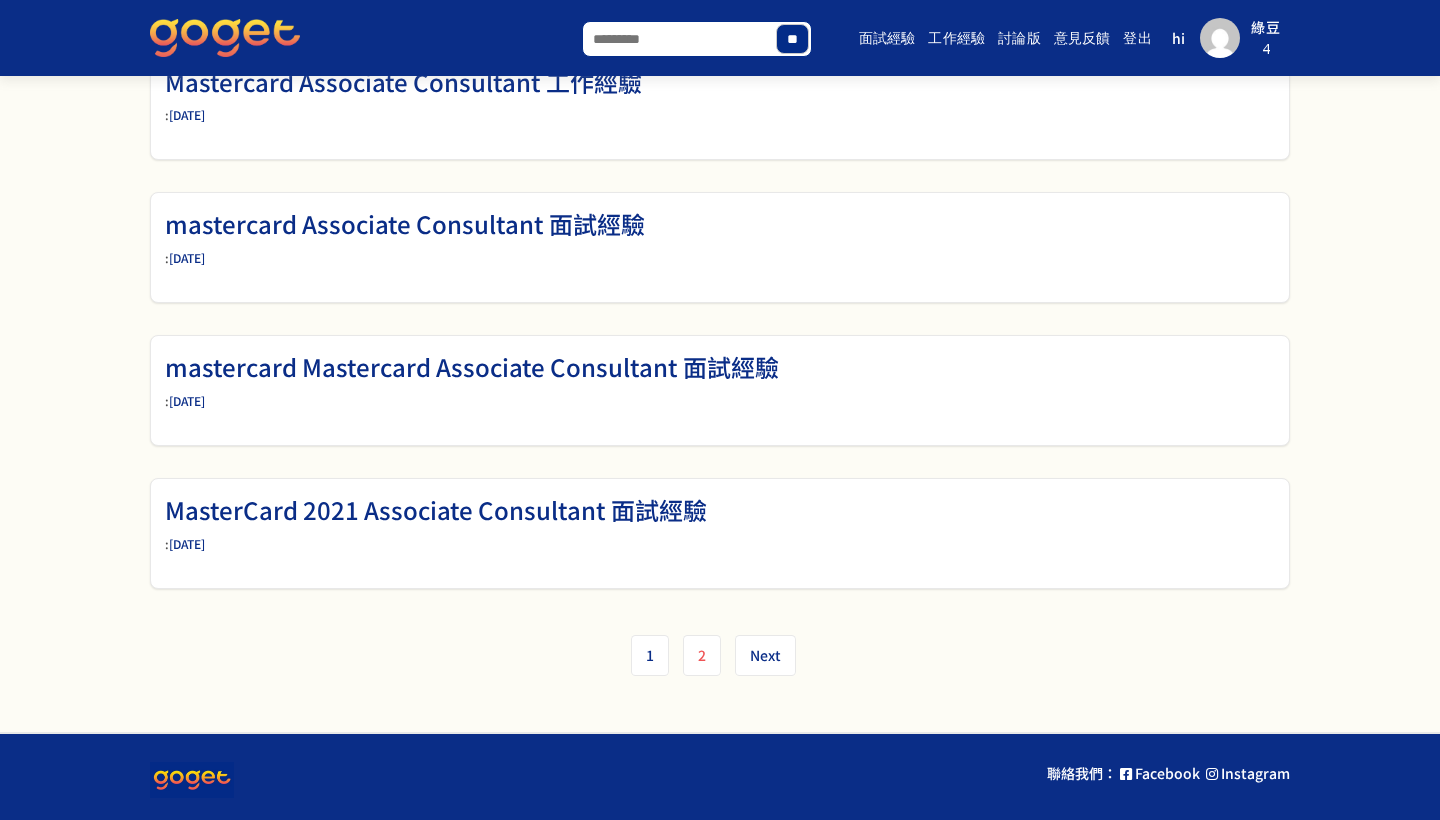 click on "2" at bounding box center (702, 655) 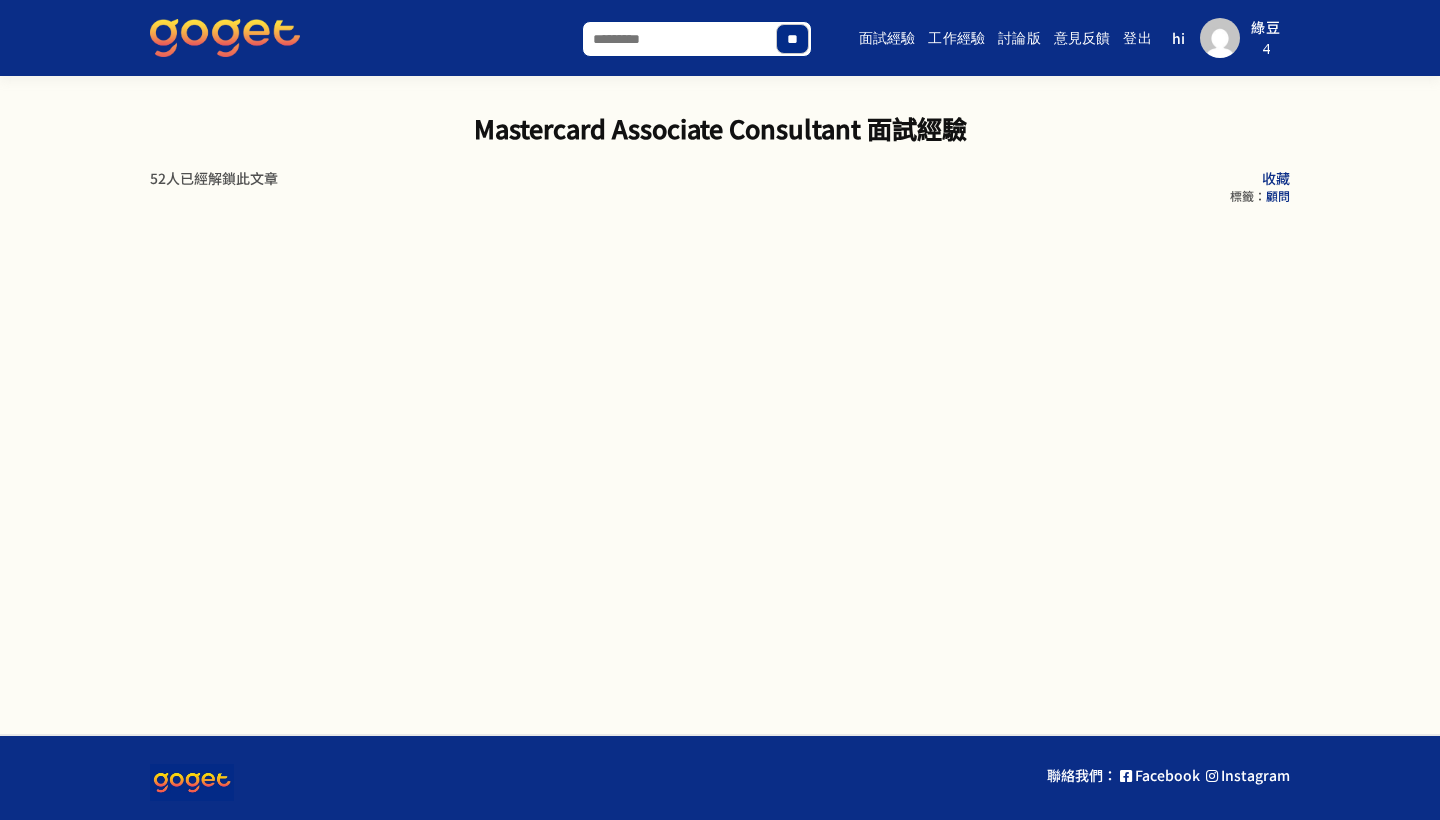 scroll, scrollTop: 0, scrollLeft: 0, axis: both 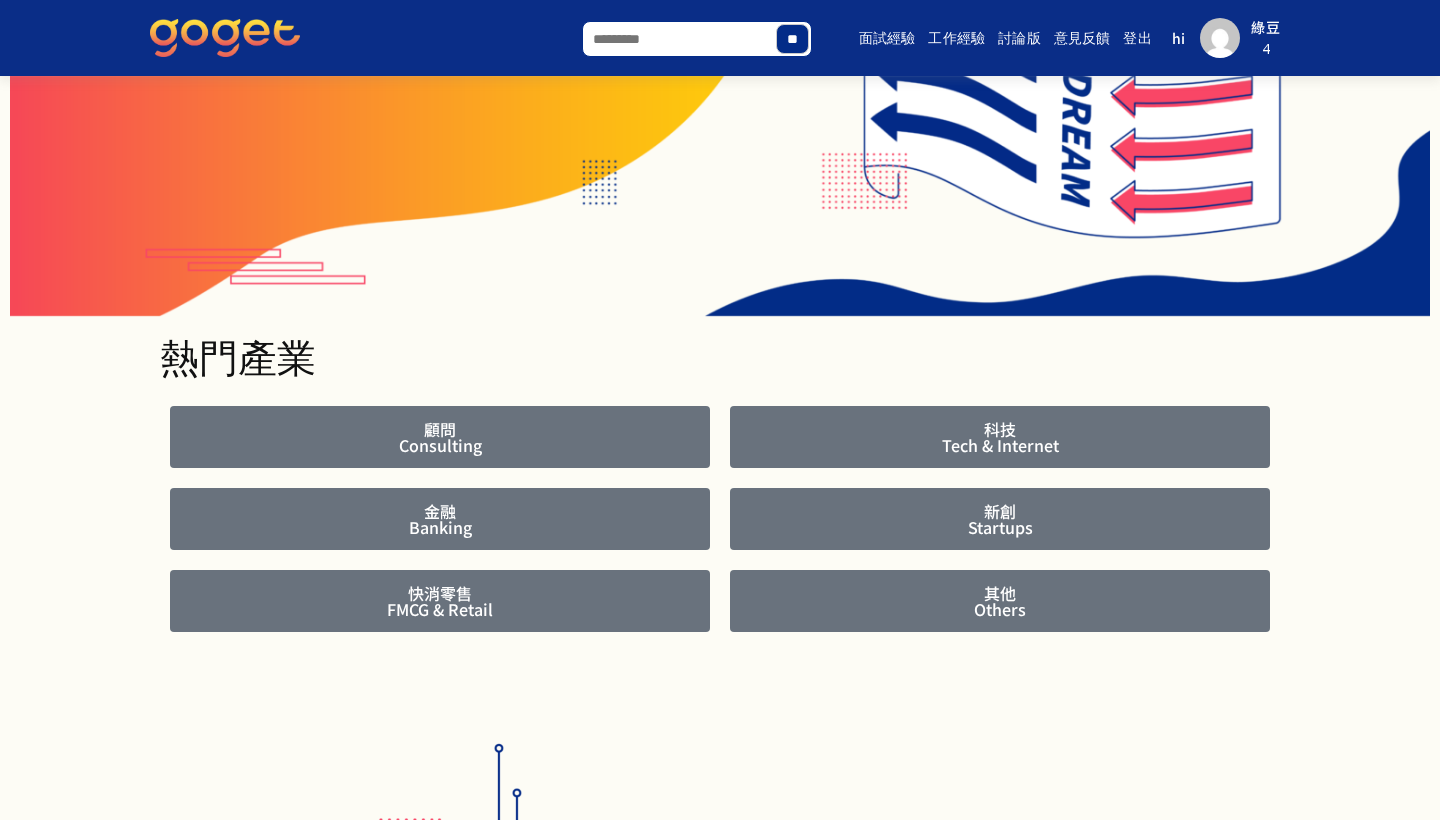 click on "Search for:" at bounding box center [697, 39] 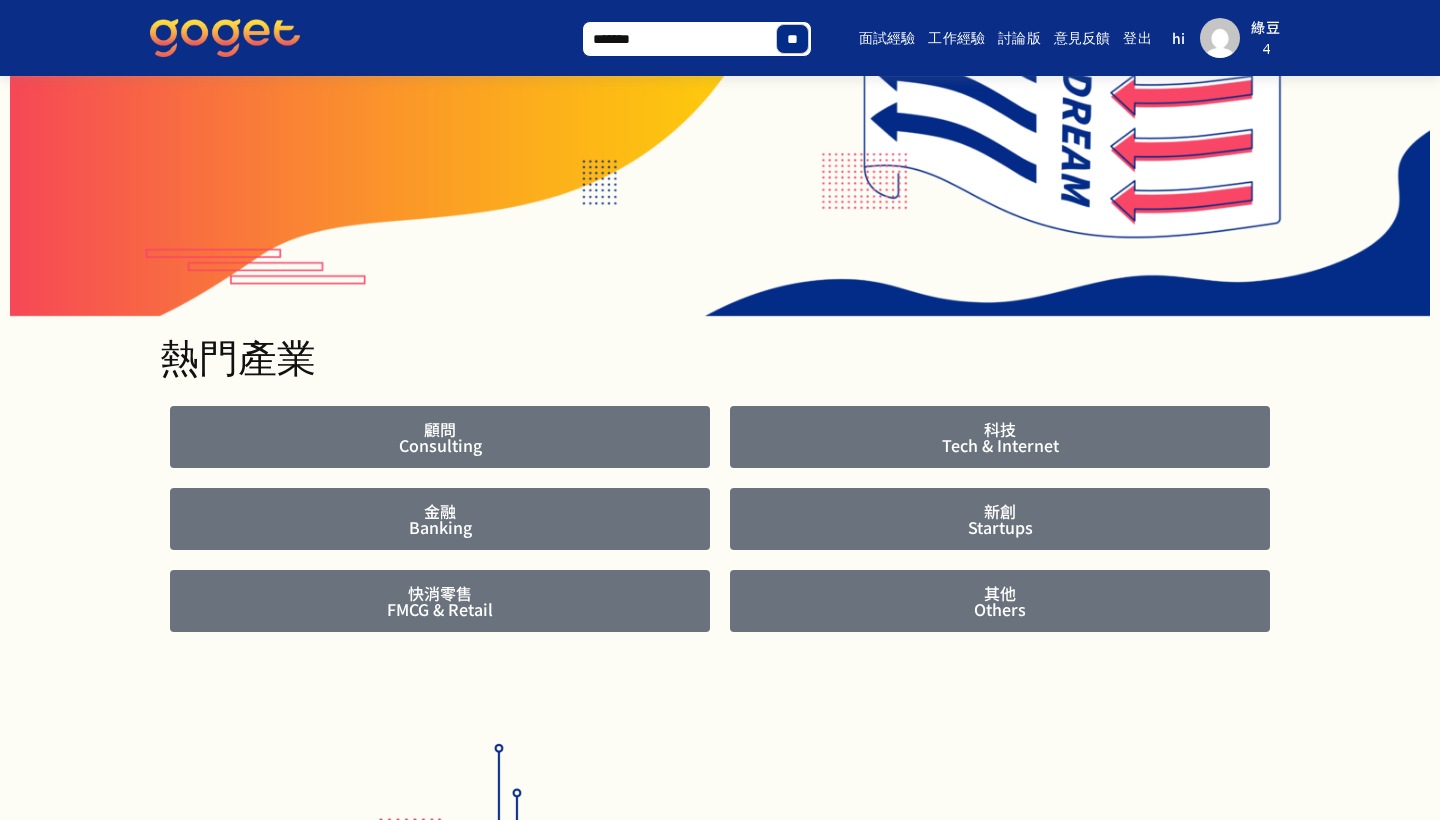 type on "********" 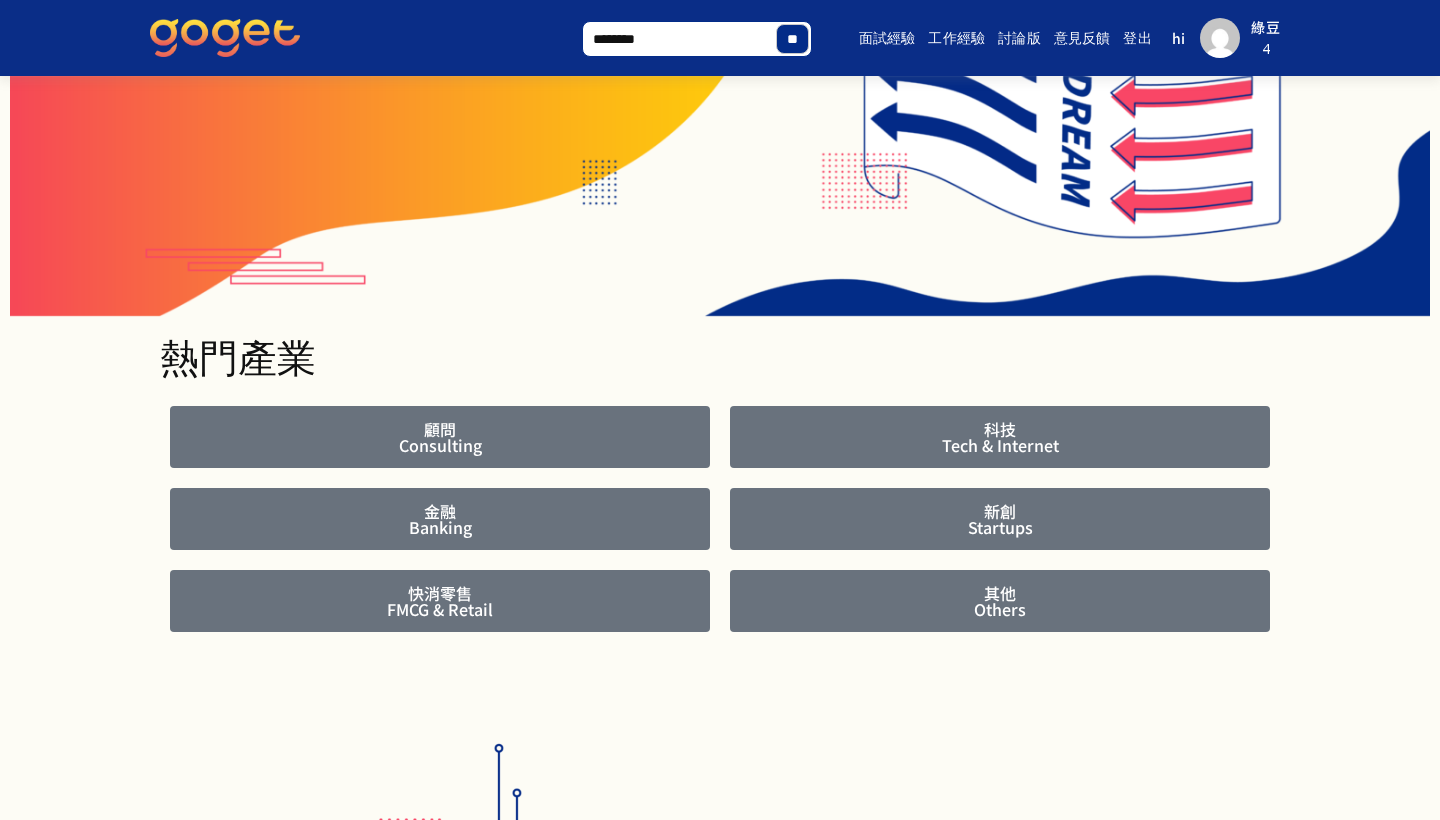 type on "********" 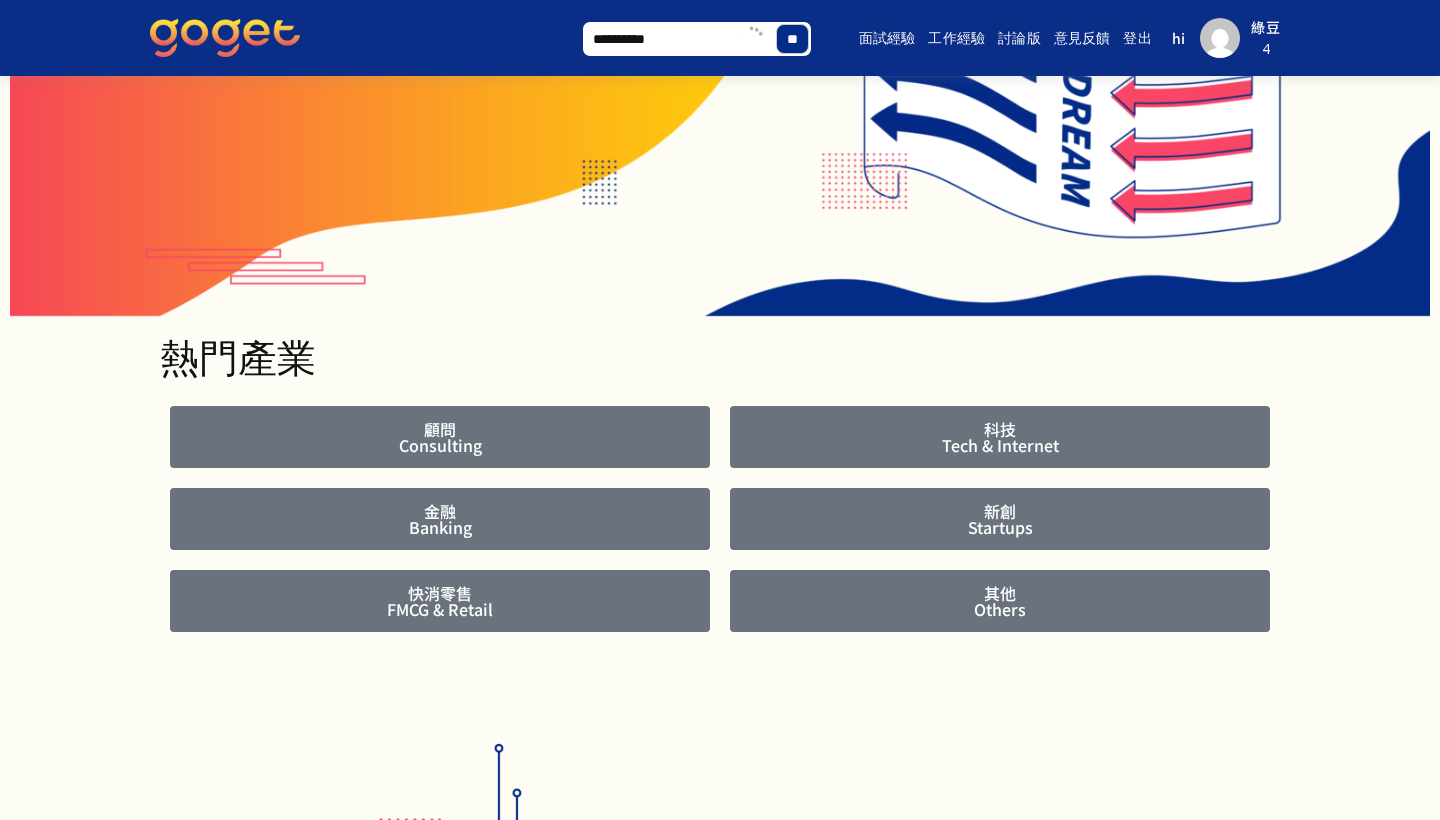 type on "**********" 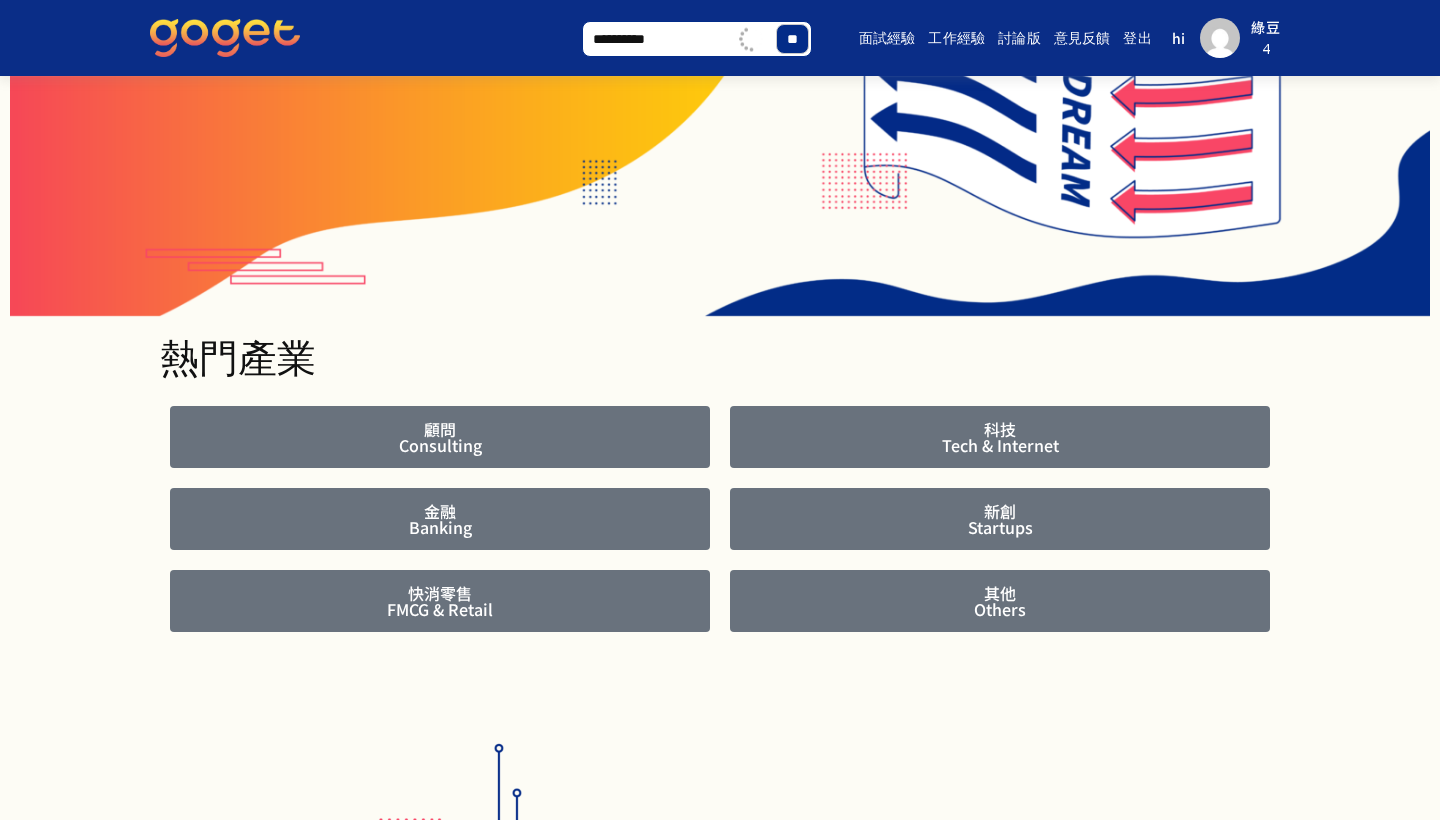 click on "**" at bounding box center (792, 39) 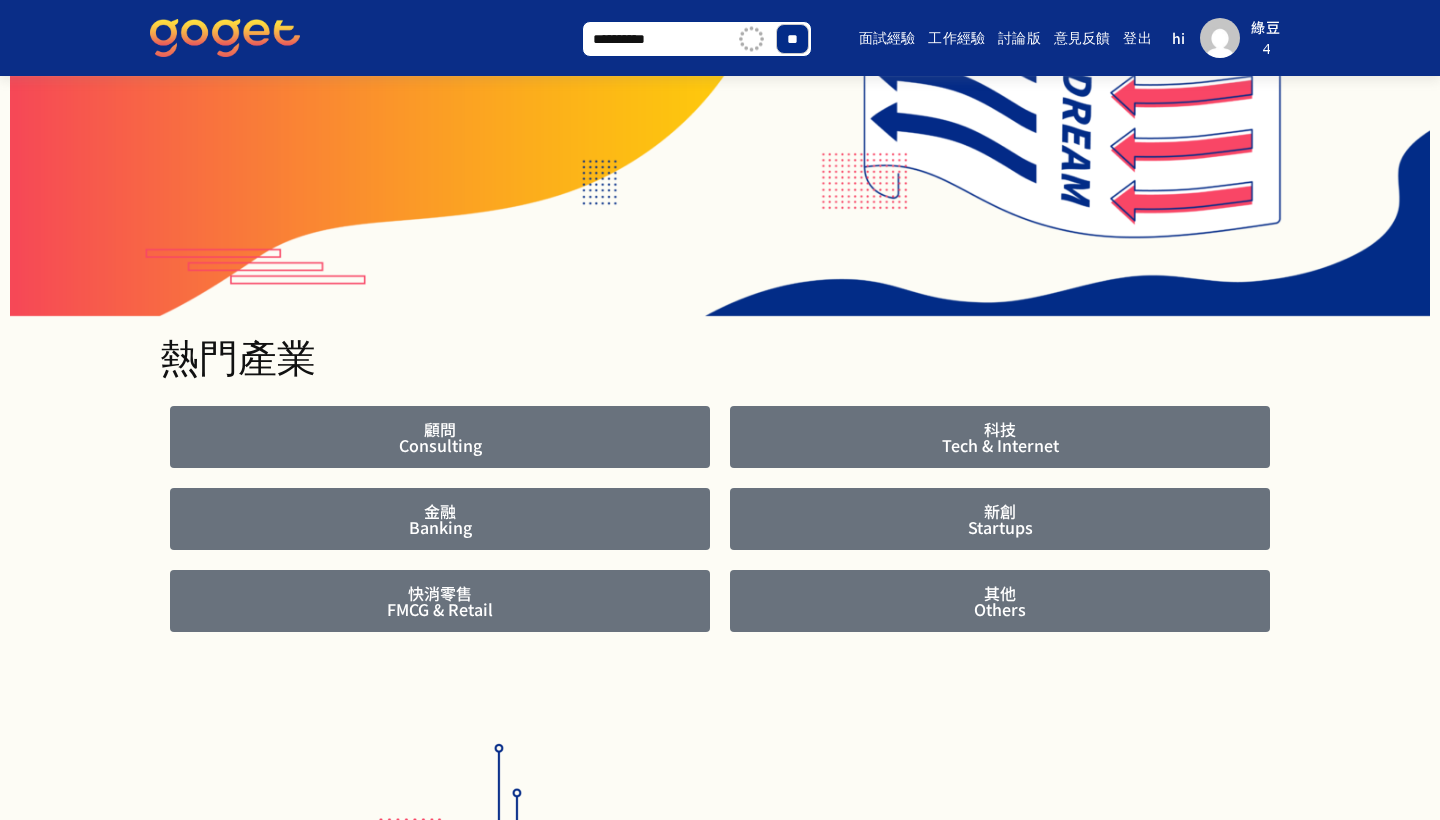 type on "**********" 